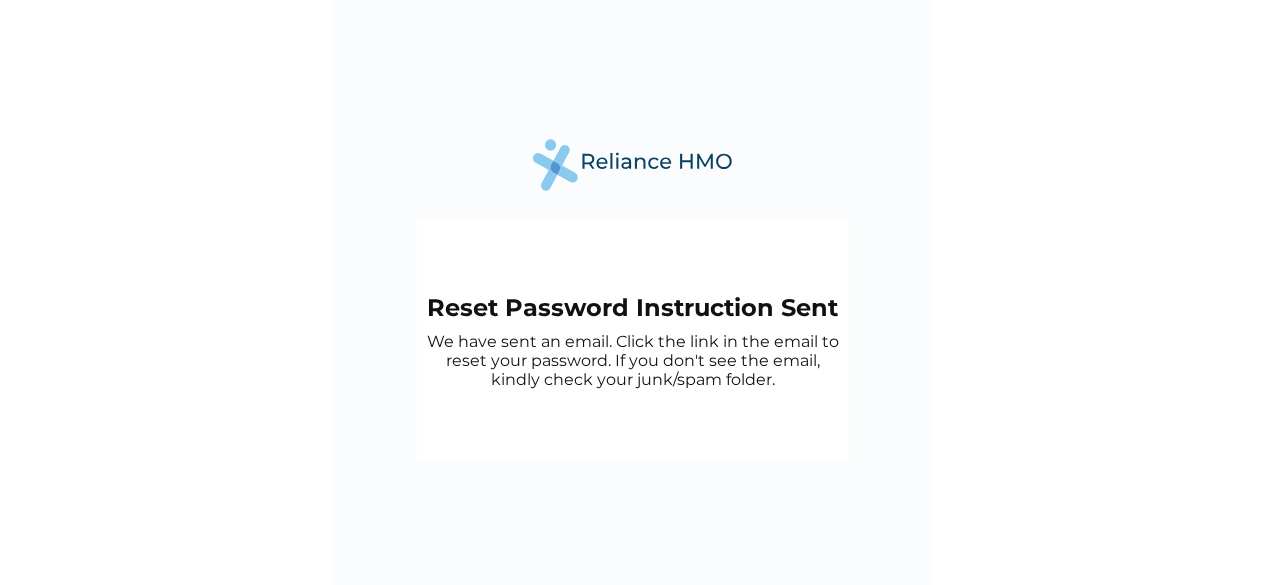 scroll, scrollTop: 14, scrollLeft: 0, axis: vertical 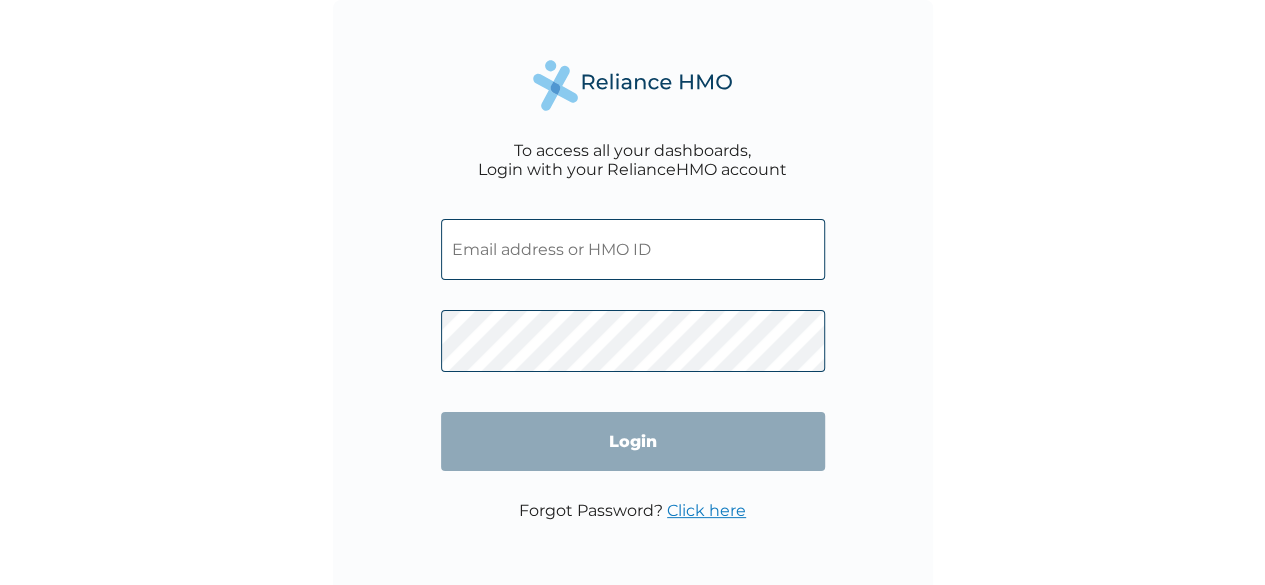 click at bounding box center (633, 249) 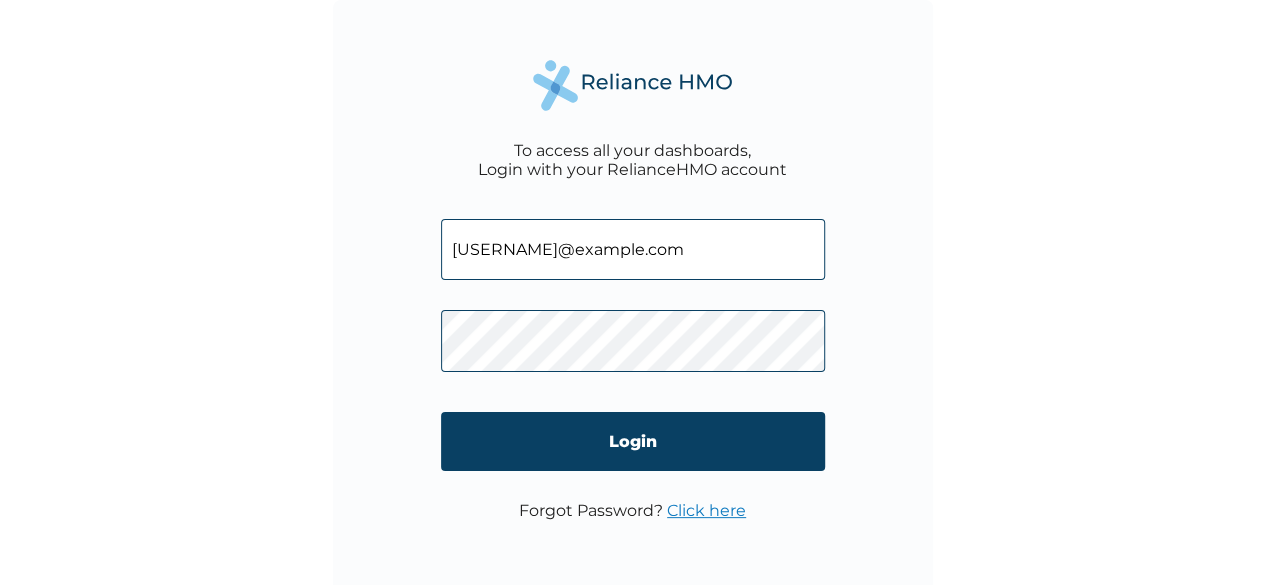 click on "Login" at bounding box center (633, 441) 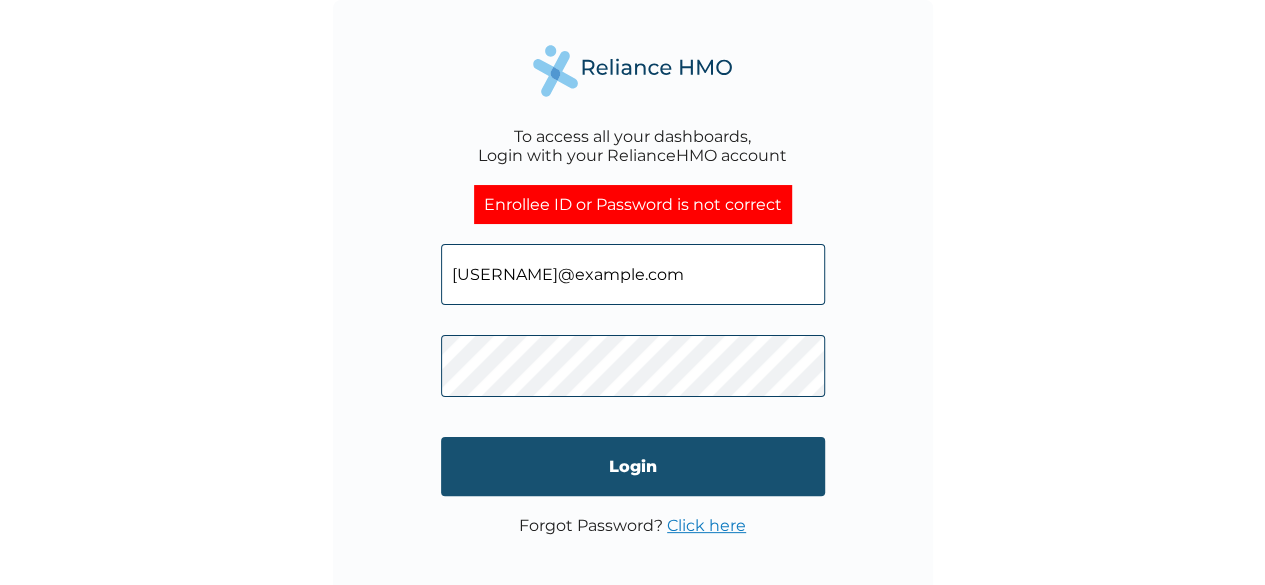 click on "Login" at bounding box center [633, 466] 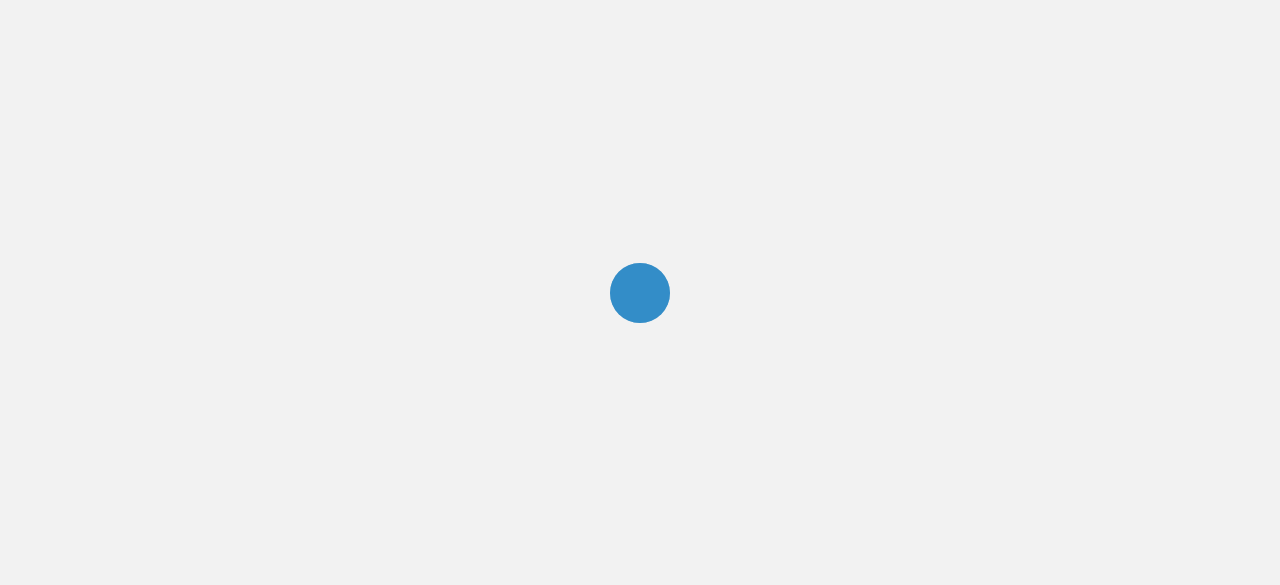 scroll, scrollTop: 0, scrollLeft: 0, axis: both 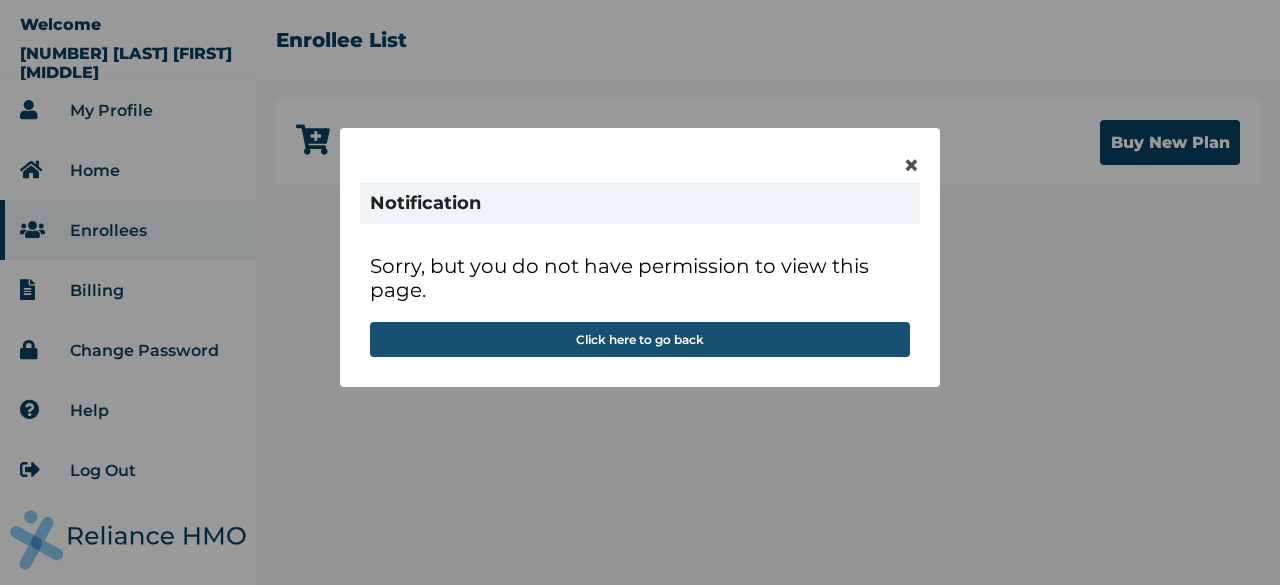 click on "Click here to go back" at bounding box center [640, 339] 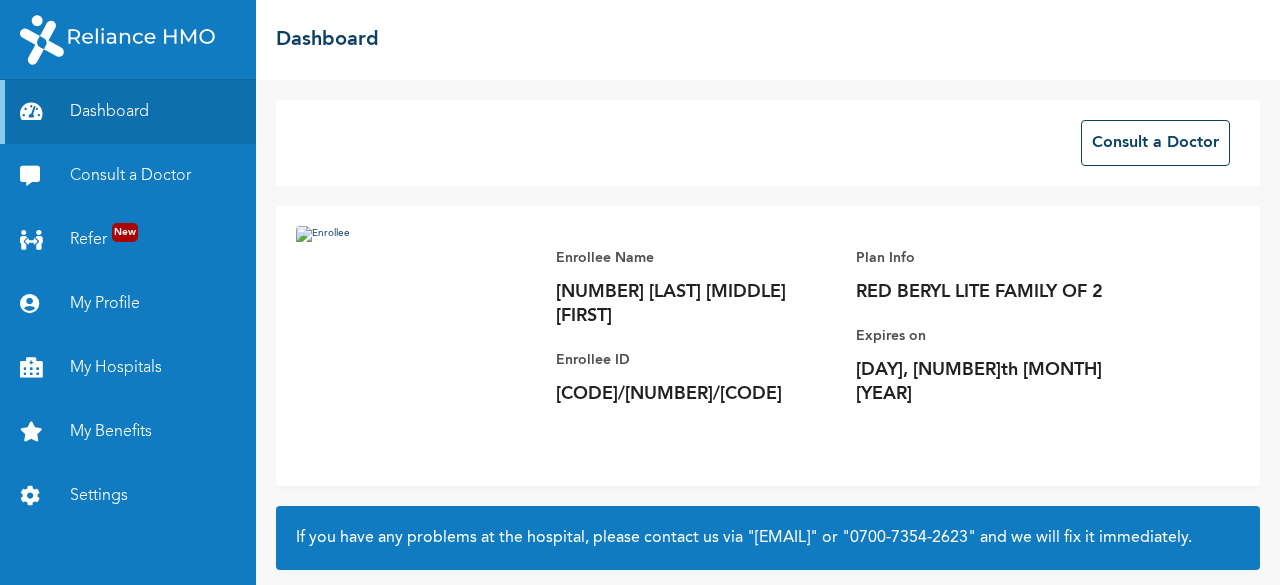 scroll, scrollTop: 0, scrollLeft: 0, axis: both 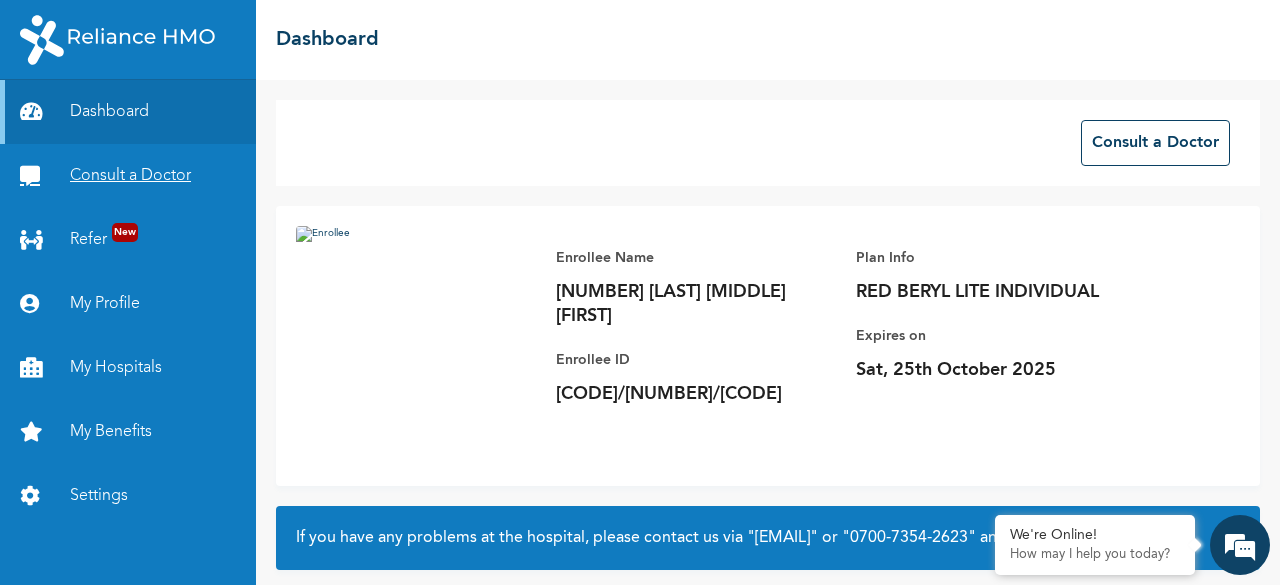 click on "Consult a Doctor" at bounding box center [128, 176] 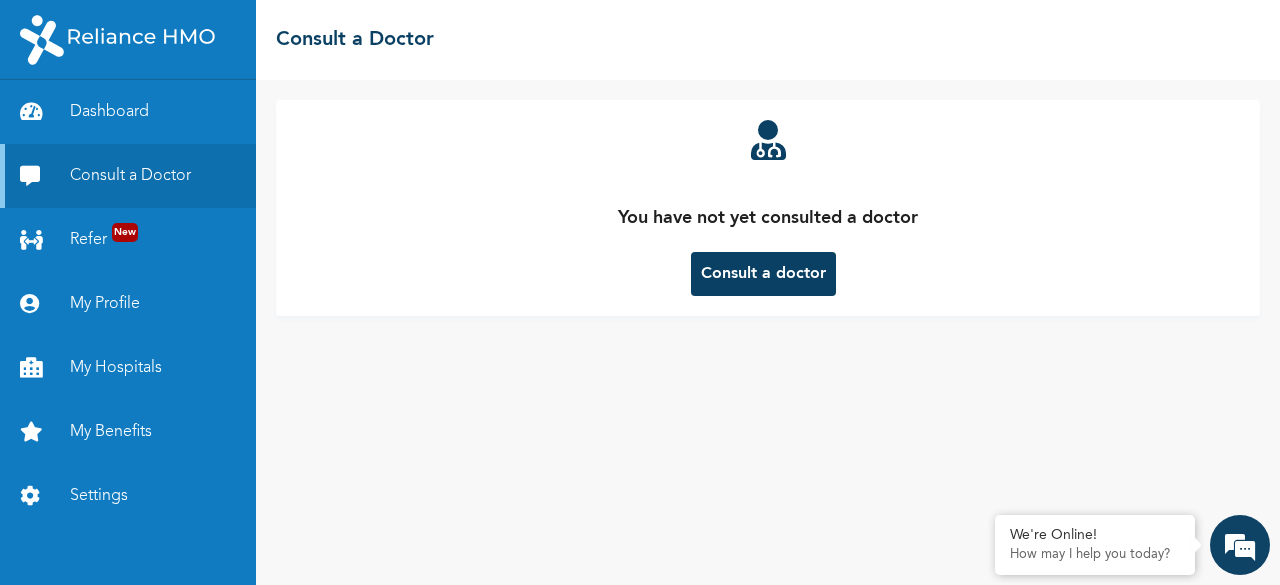 click on "Consult a doctor" at bounding box center (763, 274) 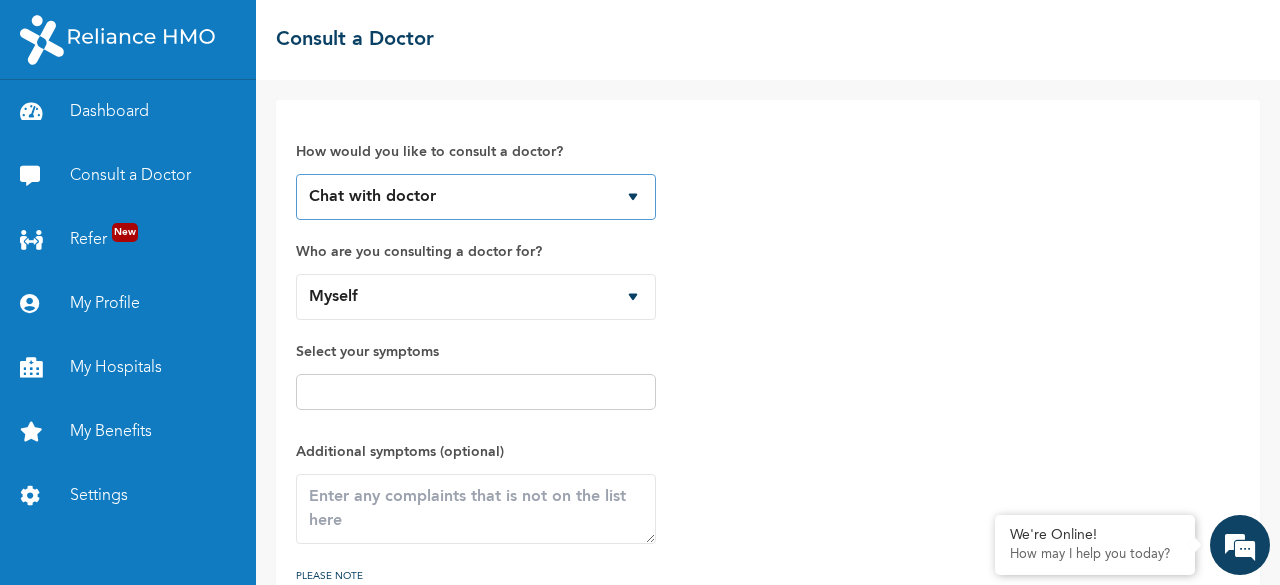 click on "Chat with doctor Phone Call" at bounding box center [476, 197] 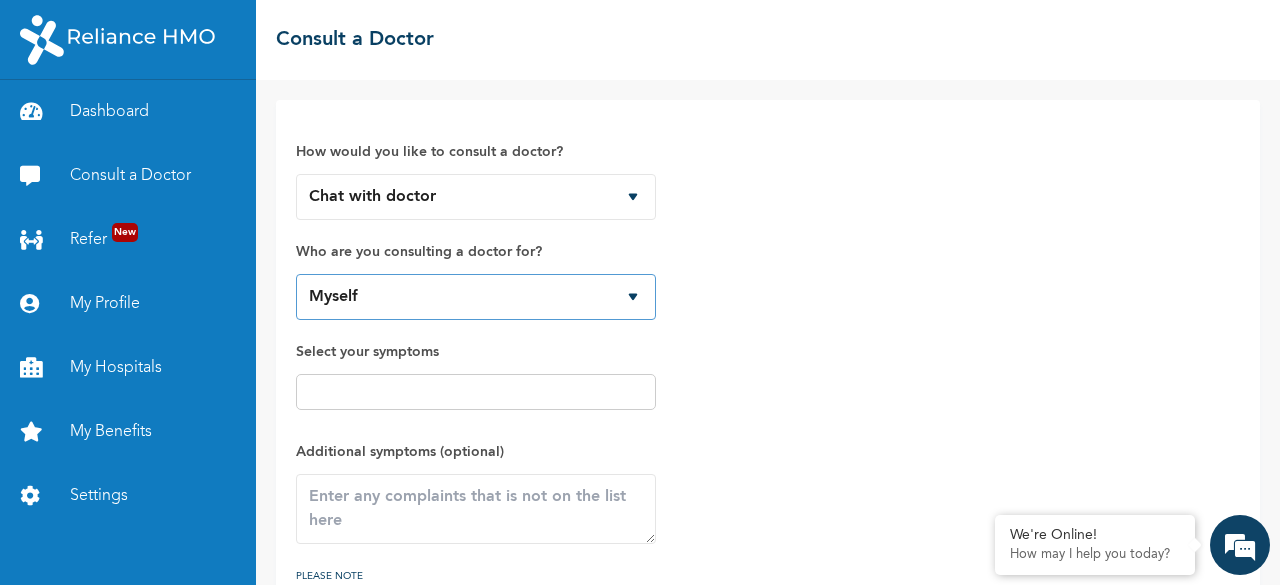 click on "Myself" at bounding box center [476, 297] 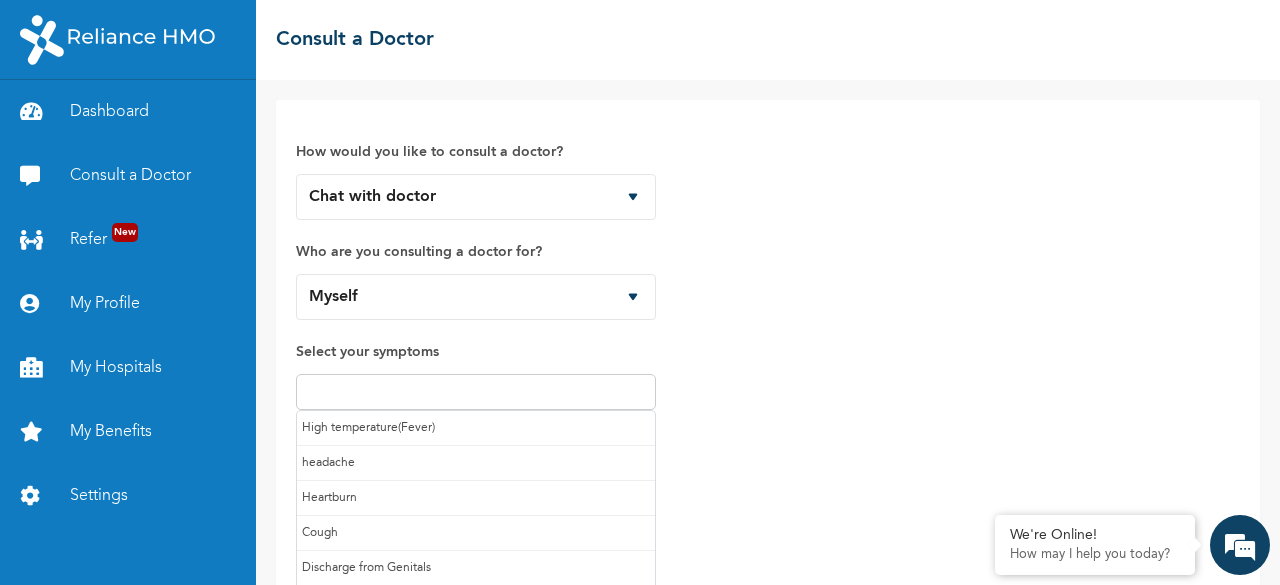 click at bounding box center (476, 392) 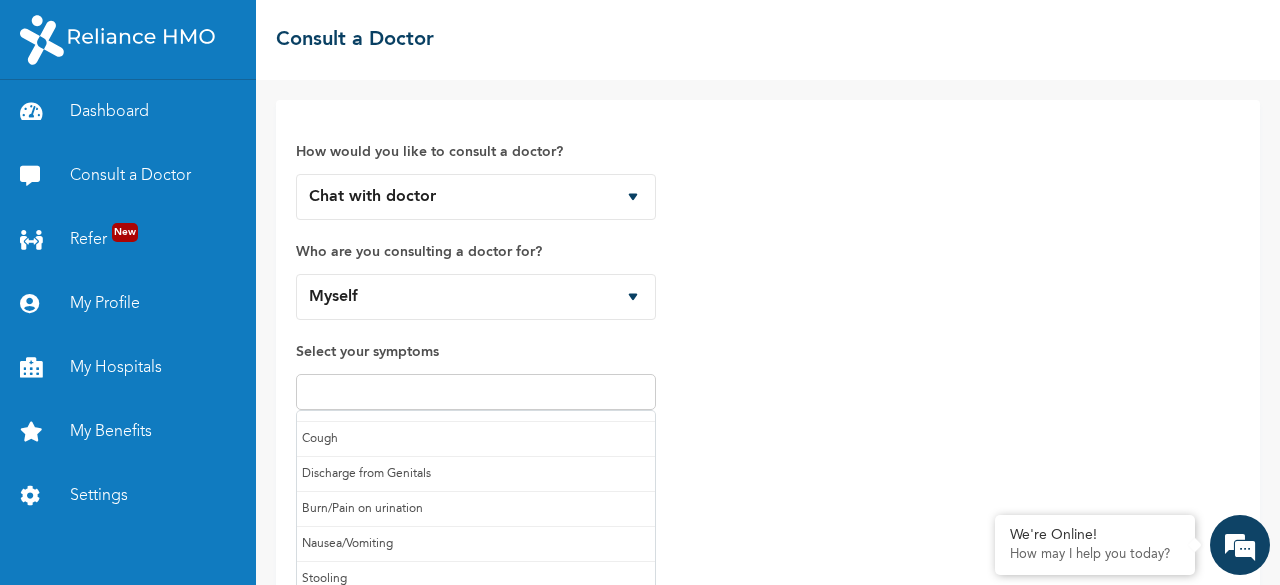 scroll, scrollTop: 94, scrollLeft: 0, axis: vertical 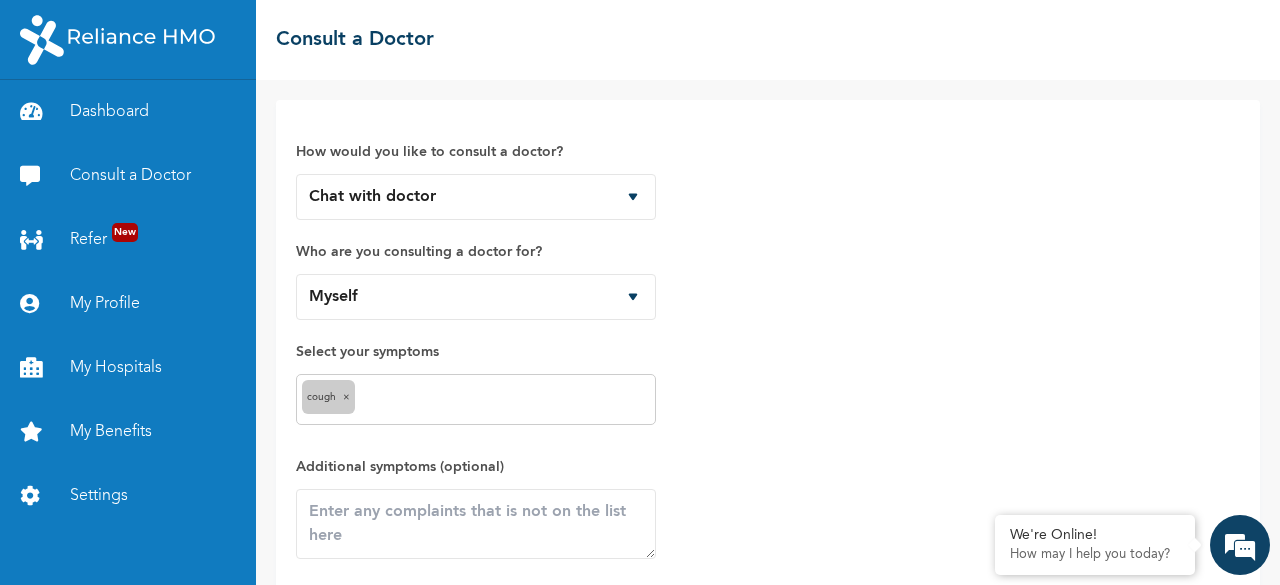 click at bounding box center (505, 400) 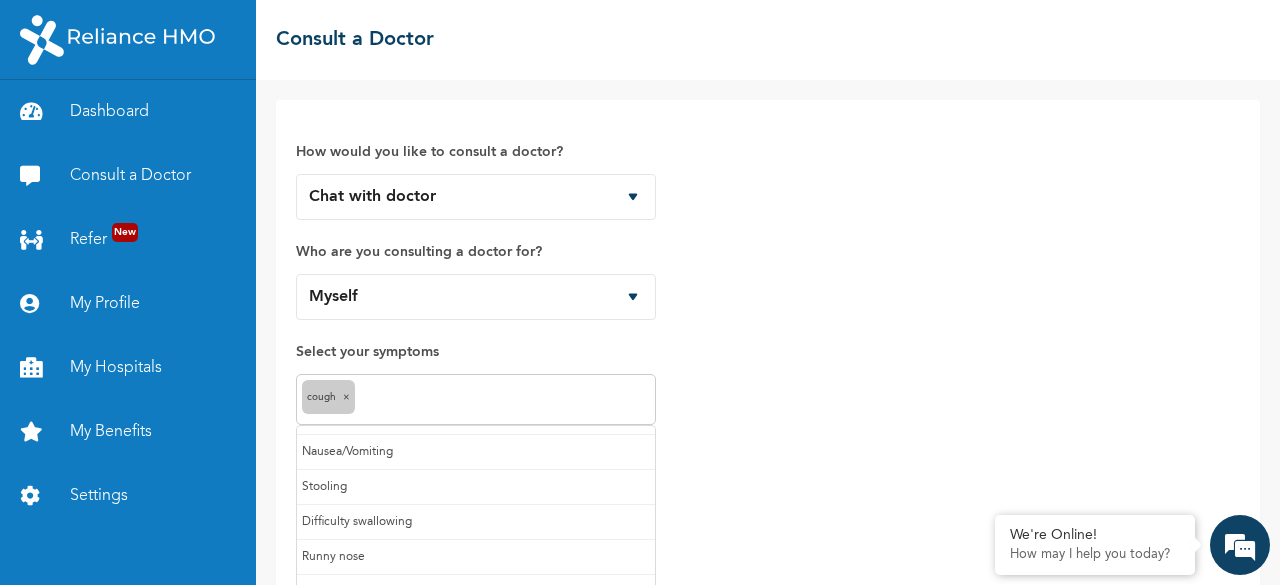 scroll, scrollTop: 172, scrollLeft: 0, axis: vertical 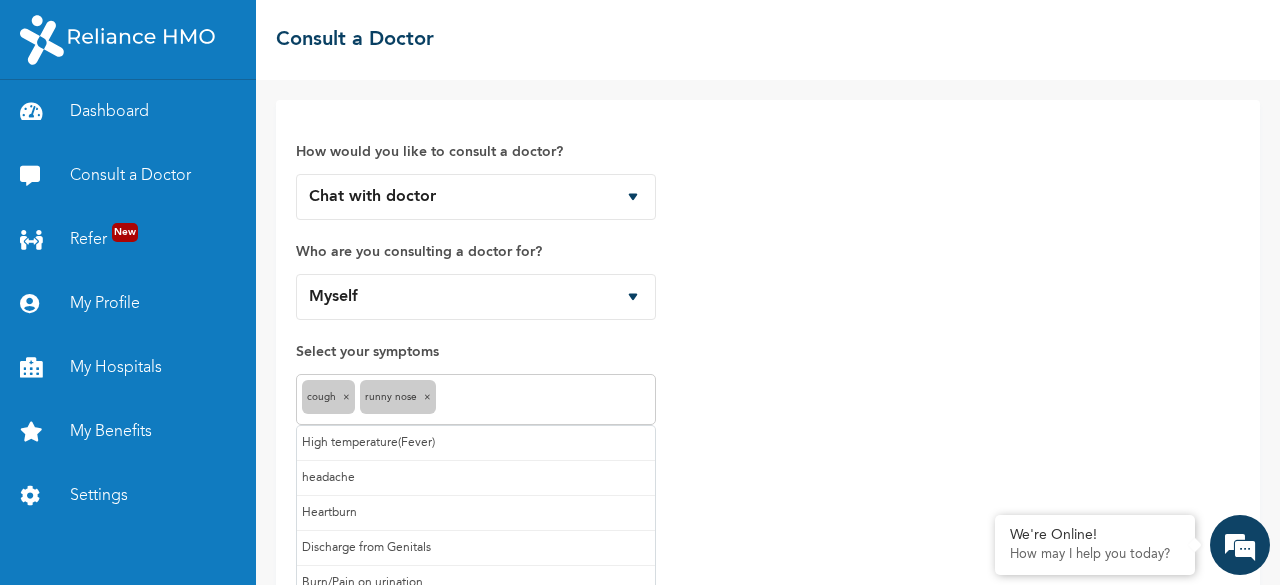 click at bounding box center (545, 400) 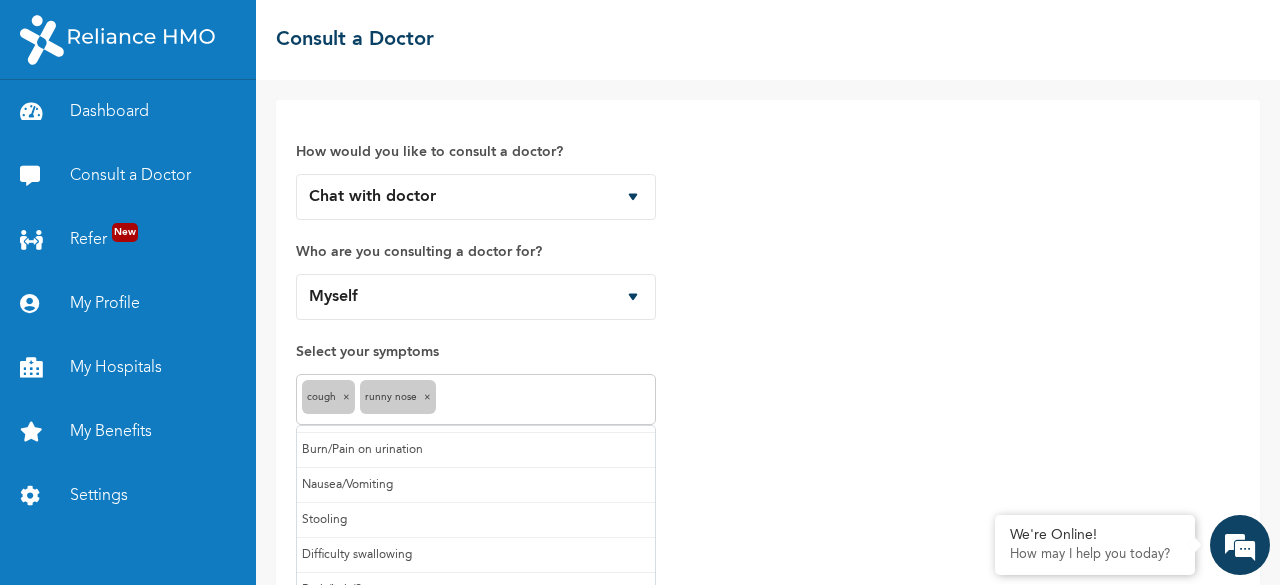 scroll, scrollTop: 138, scrollLeft: 0, axis: vertical 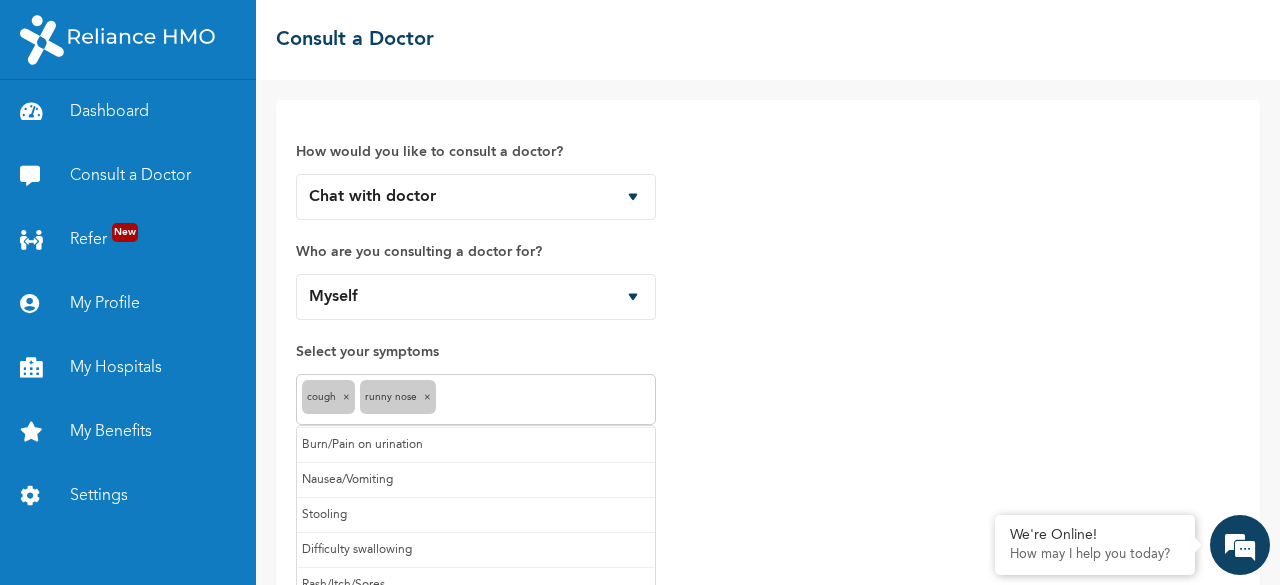 click at bounding box center [545, 400] 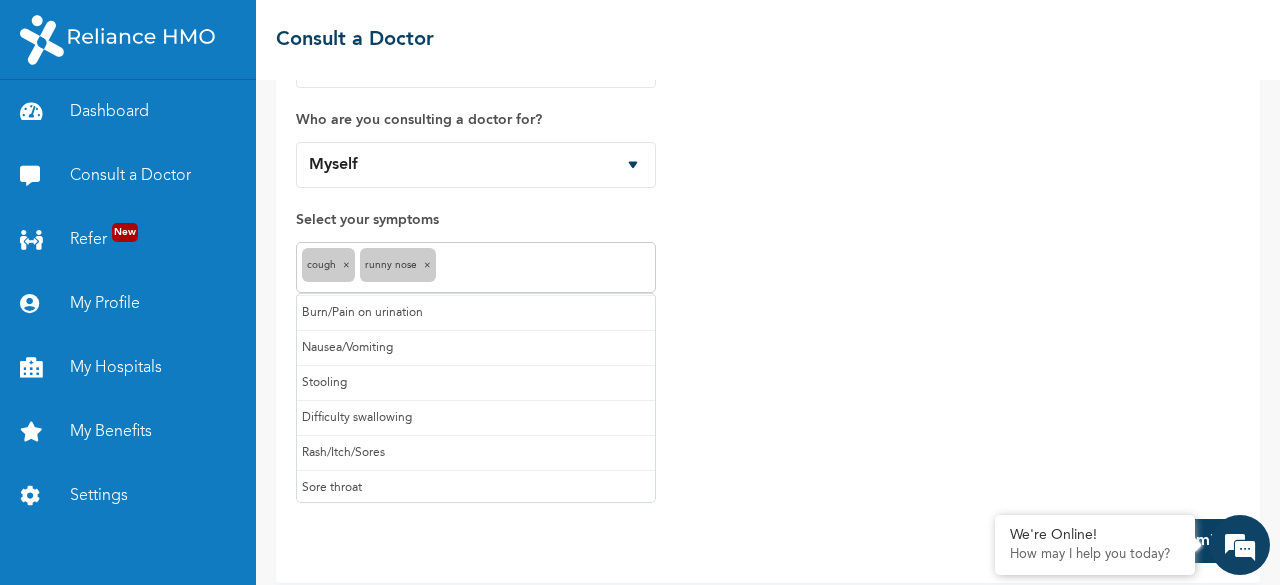 scroll, scrollTop: 147, scrollLeft: 0, axis: vertical 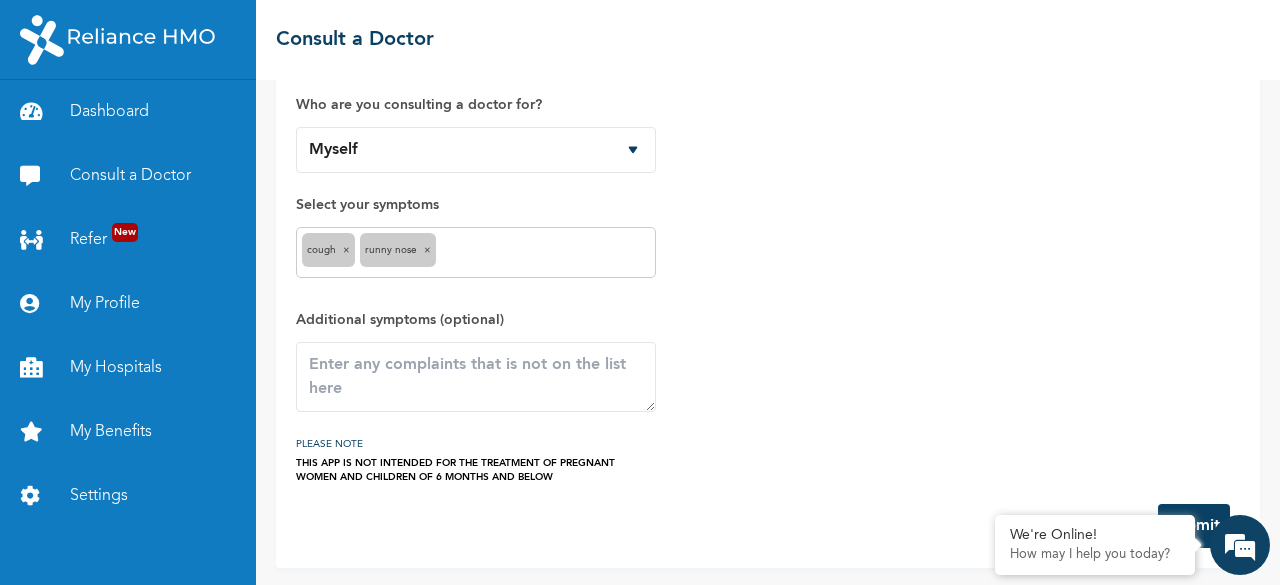 click on "How would you like to consult a doctor? Chat with doctor Phone Call Who are you consulting a doctor for? Myself Select your symptoms Cough  ×  Runny nose  ×  Additional symptoms (optional) PLEASE NOTE THIS APP IS NOT INTENDED FOR THE TREATMENT OF PREGNANT WOMEN AND CHILDREN OF 6 MONTHS AND BELOW Submit" at bounding box center [768, 260] 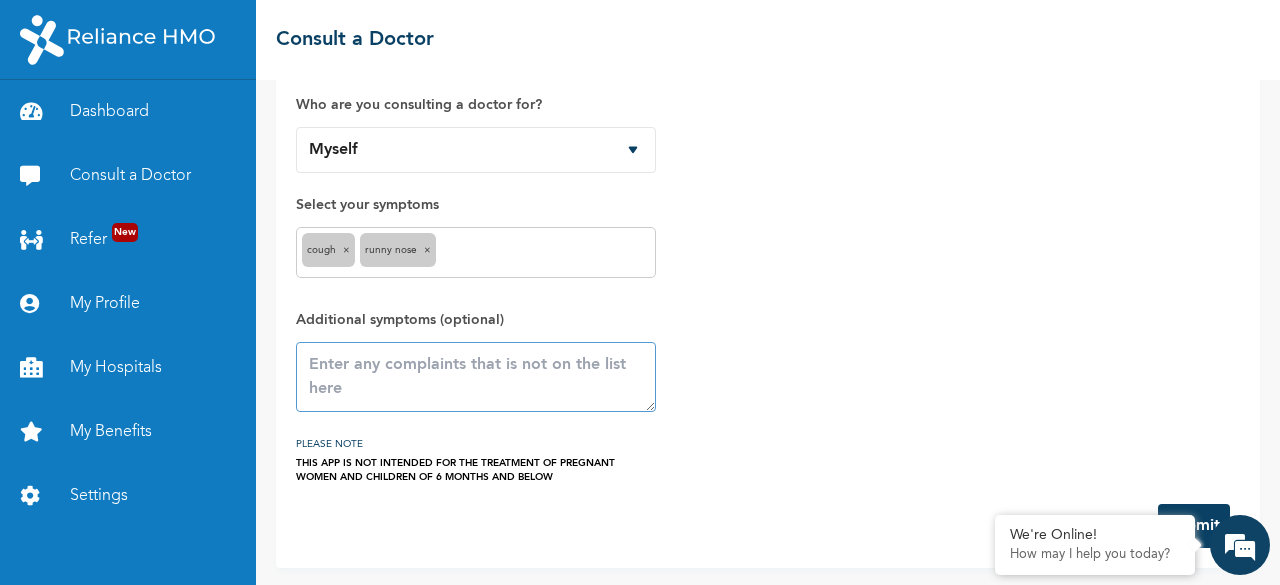 click at bounding box center [476, 377] 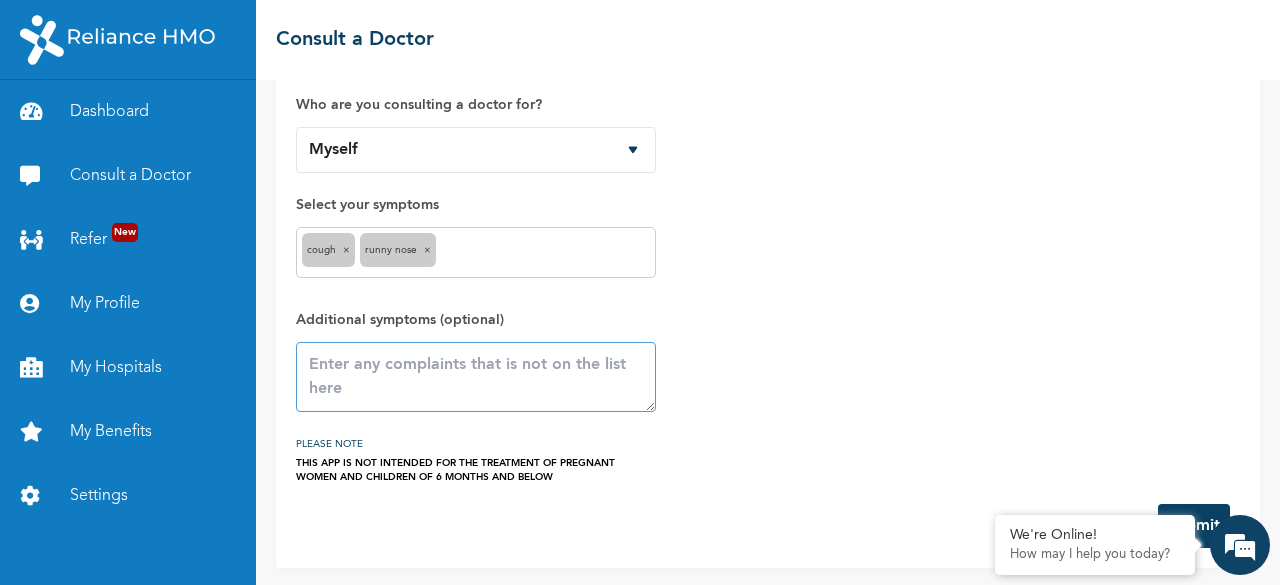 type on "i" 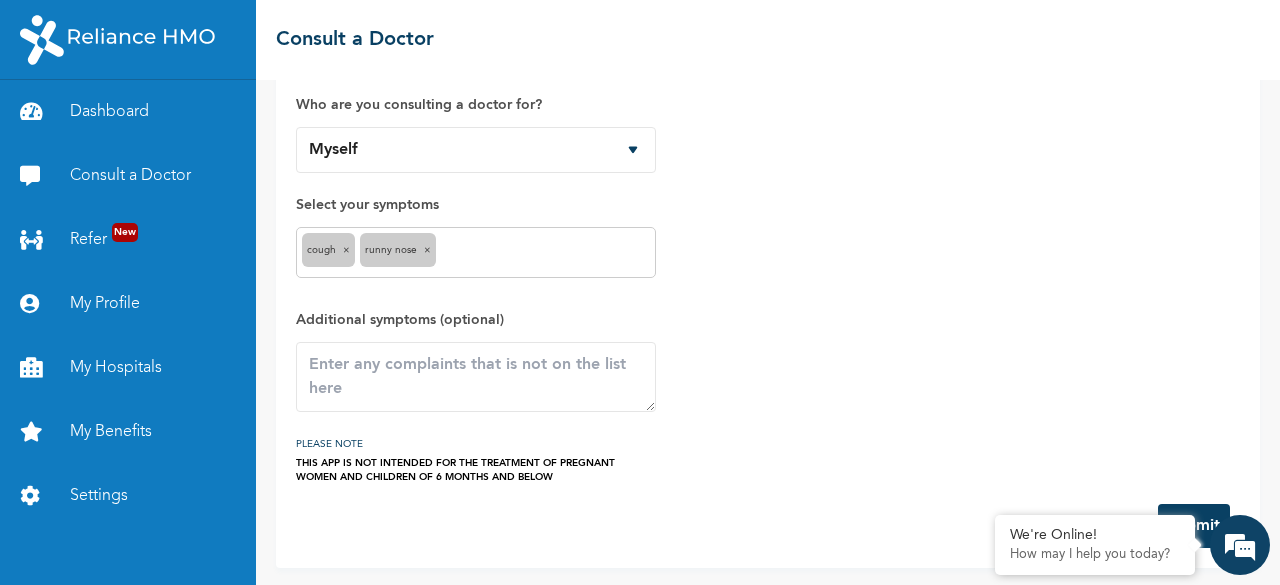 click on "How would you like to consult a doctor? Chat with doctor Phone Call Who are you consulting a doctor for? Myself Select your symptoms Cough  ×  Runny nose  ×  Additional symptoms (optional) PLEASE NOTE THIS APP IS NOT INTENDED FOR THE TREATMENT OF PREGNANT WOMEN AND CHILDREN OF 6 MONTHS AND BELOW" at bounding box center [768, 228] 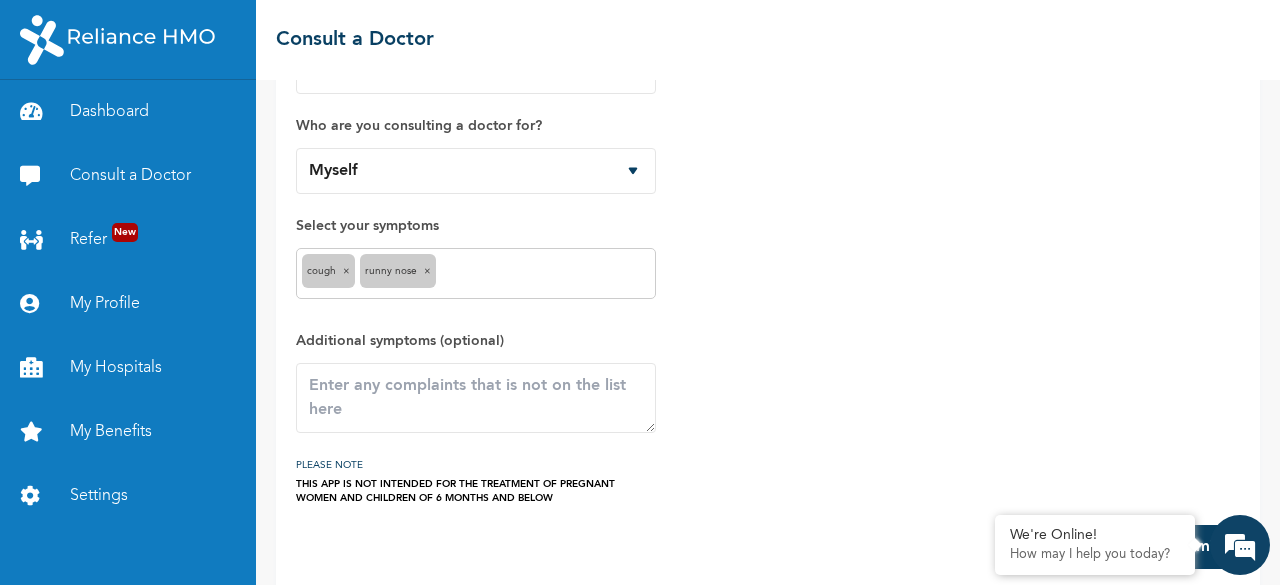 scroll, scrollTop: 0, scrollLeft: 0, axis: both 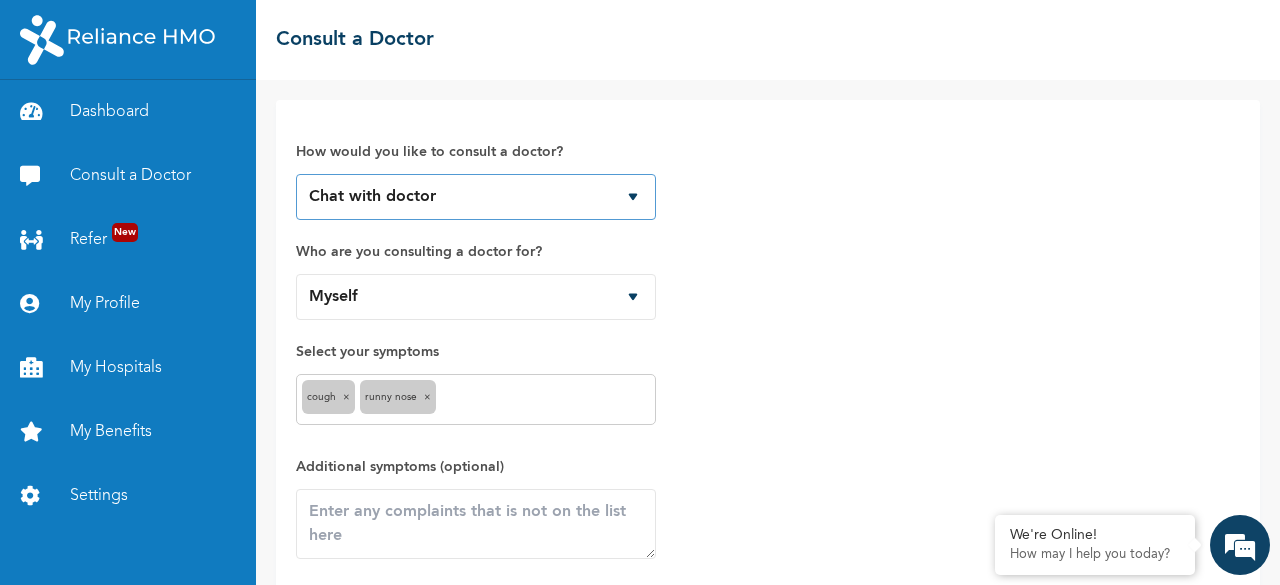 click on "Chat with doctor Phone Call" at bounding box center [476, 197] 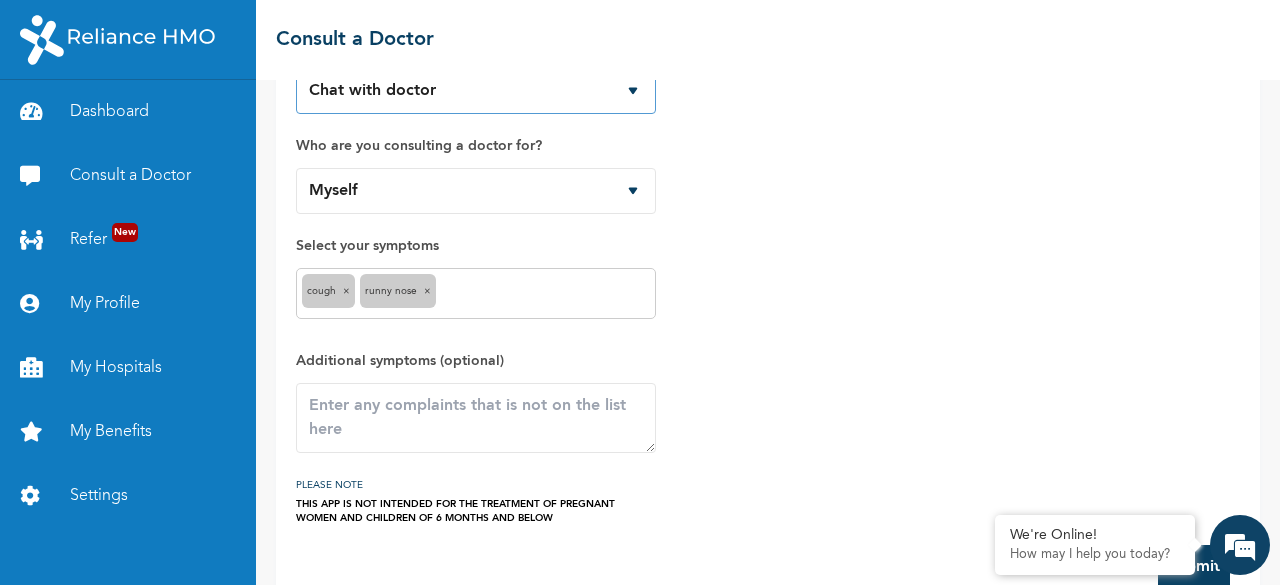 scroll, scrollTop: 147, scrollLeft: 0, axis: vertical 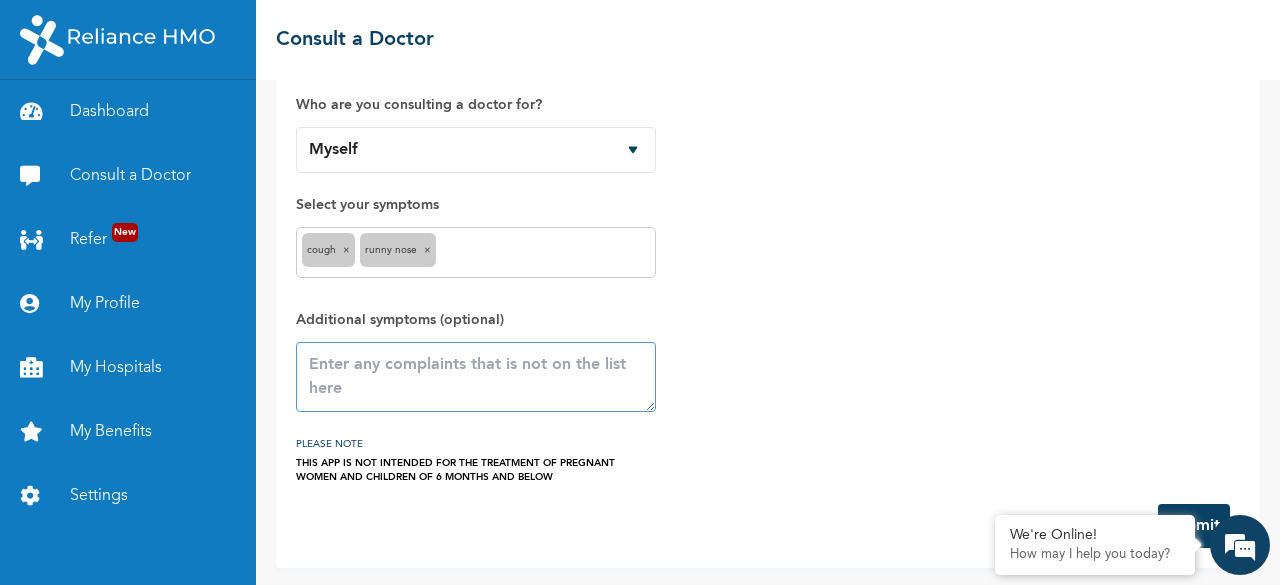 click at bounding box center (476, 377) 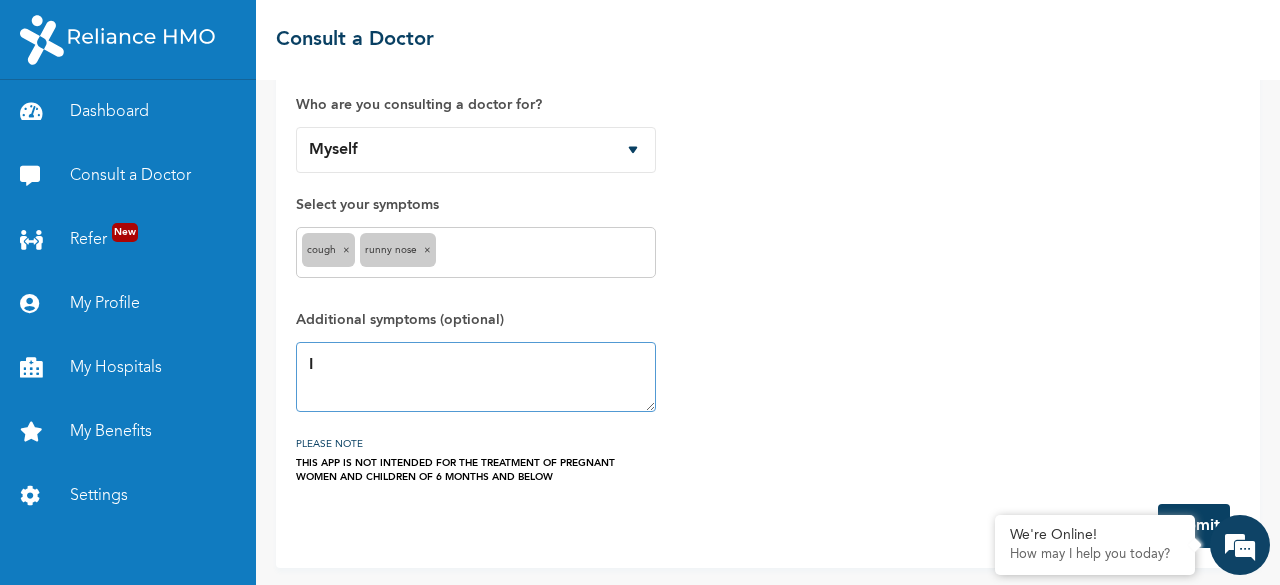 type on "I" 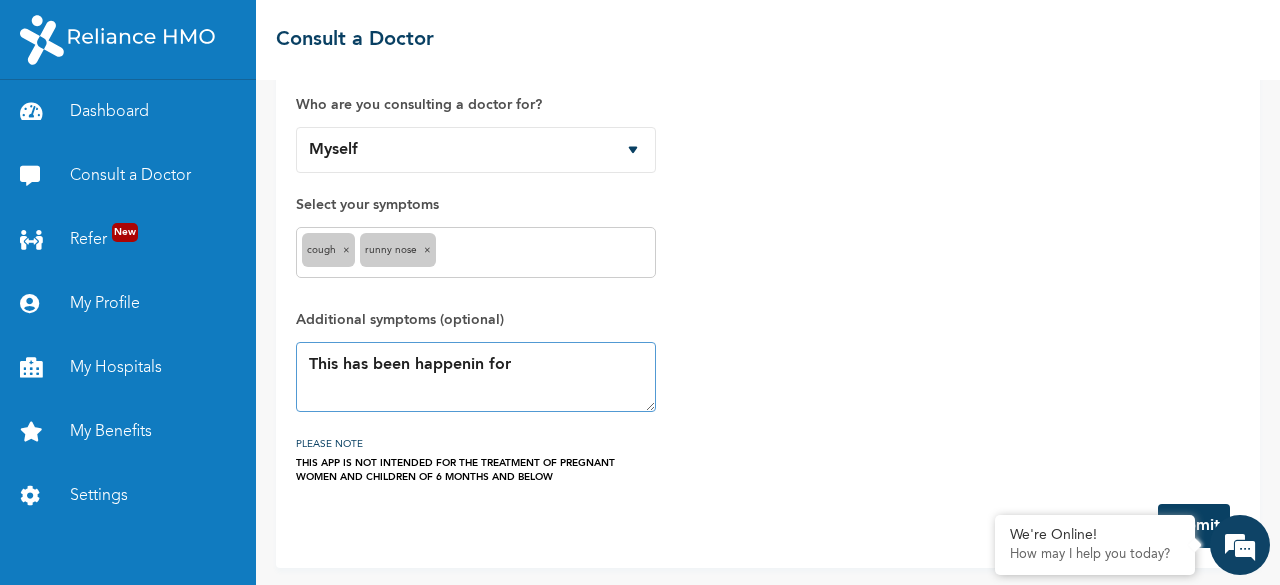 click on "This has been happenin for" at bounding box center (476, 377) 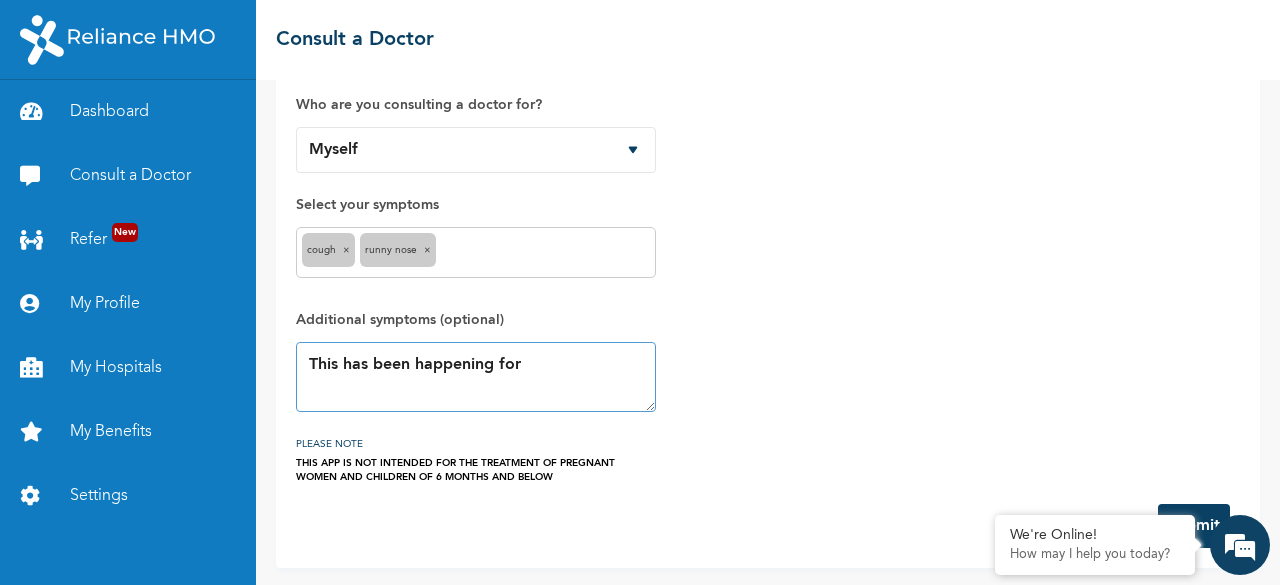 click on "This has been happening for" at bounding box center [476, 377] 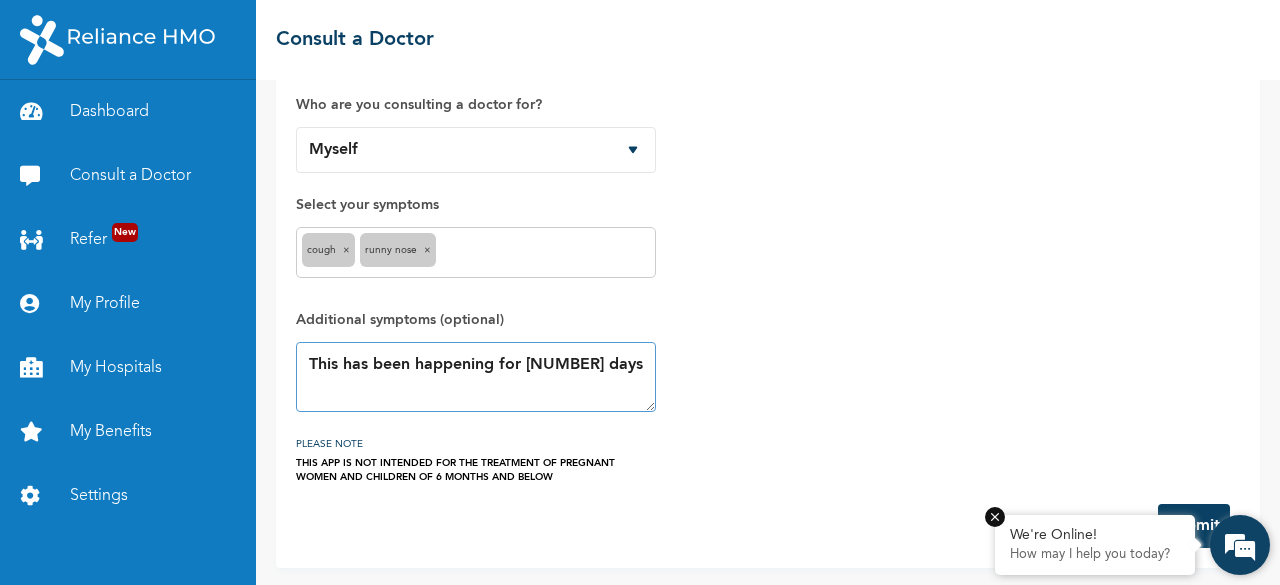 type on "This has been happening for three days" 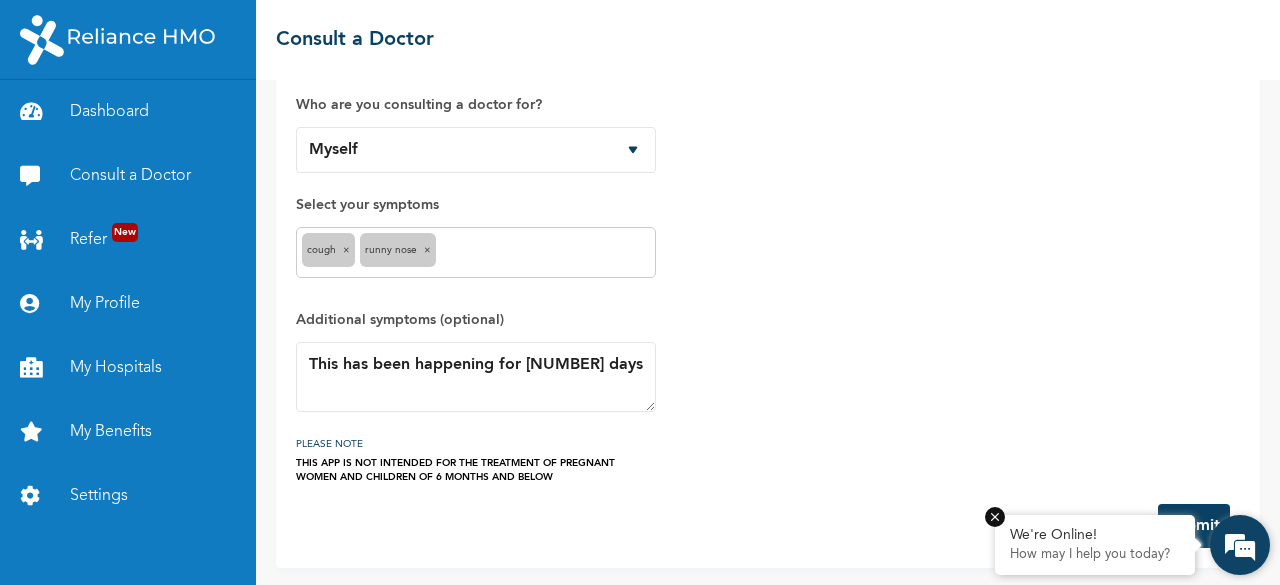 click at bounding box center [995, 517] 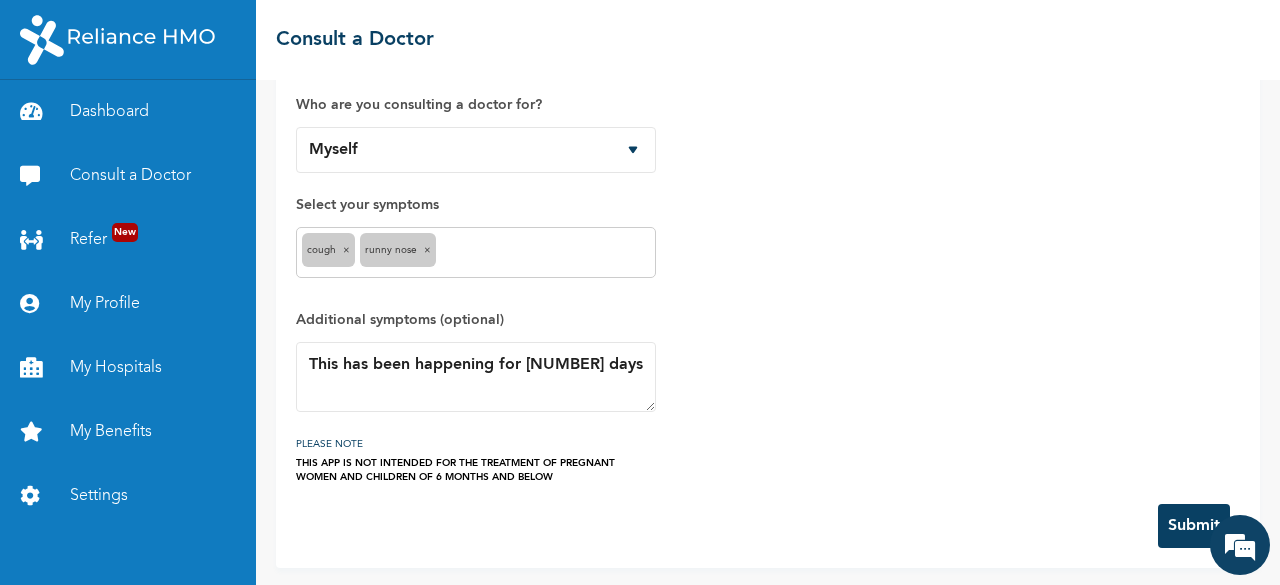 click on "Submit" at bounding box center [1194, 526] 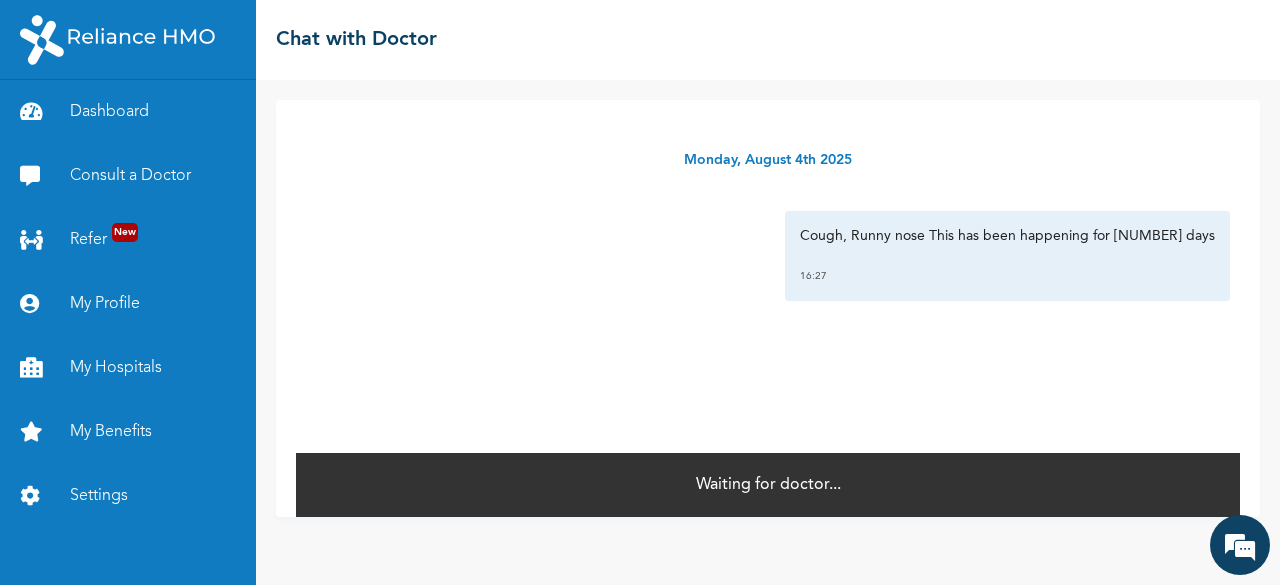 click on "Monday, August 4th 2025" at bounding box center [768, 160] 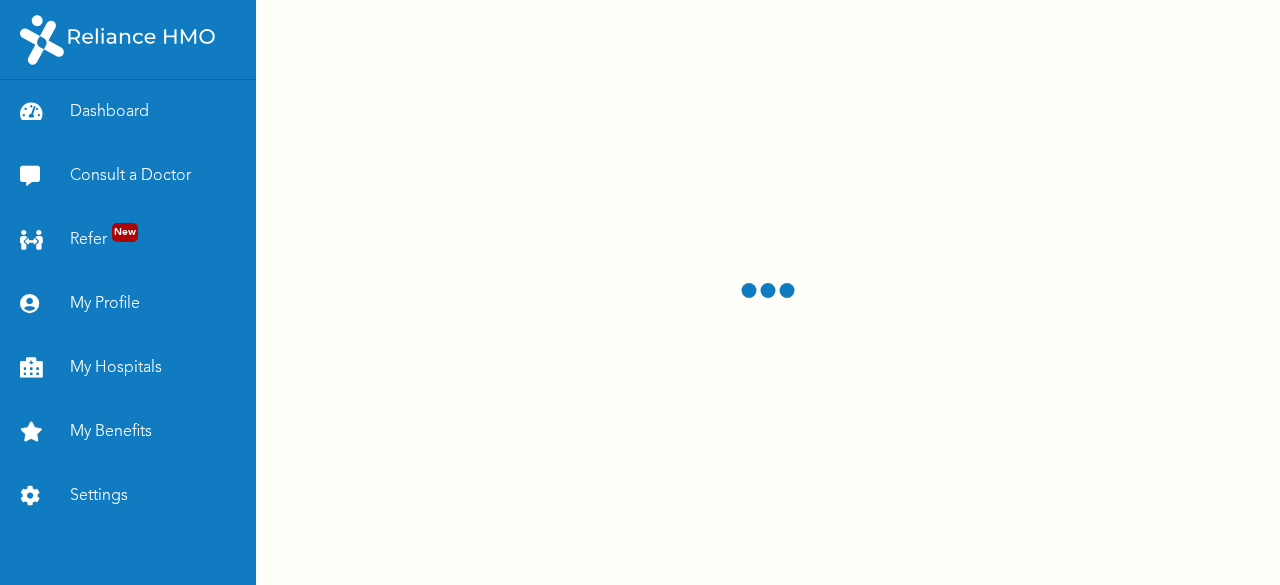 scroll, scrollTop: 0, scrollLeft: 0, axis: both 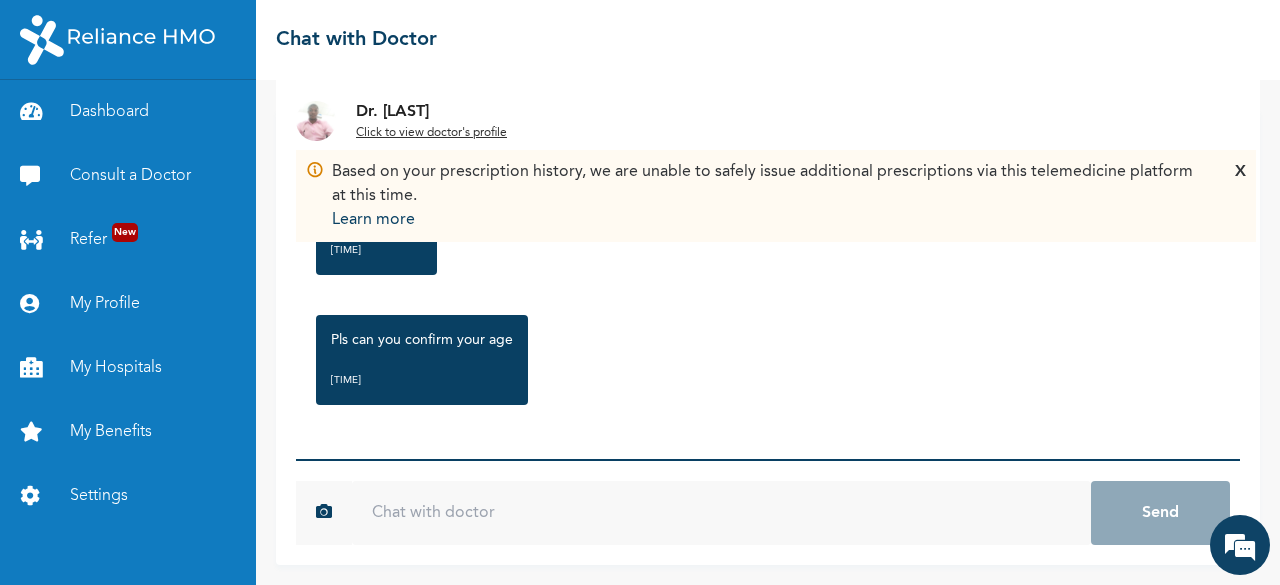 click at bounding box center (721, 513) 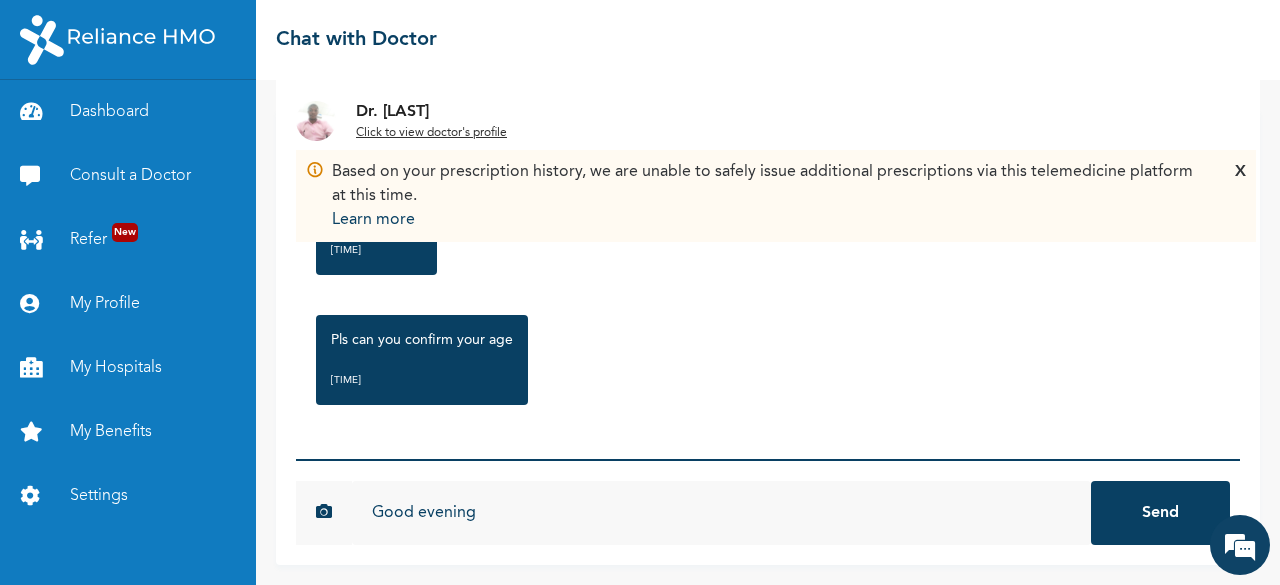 type on "Good evening" 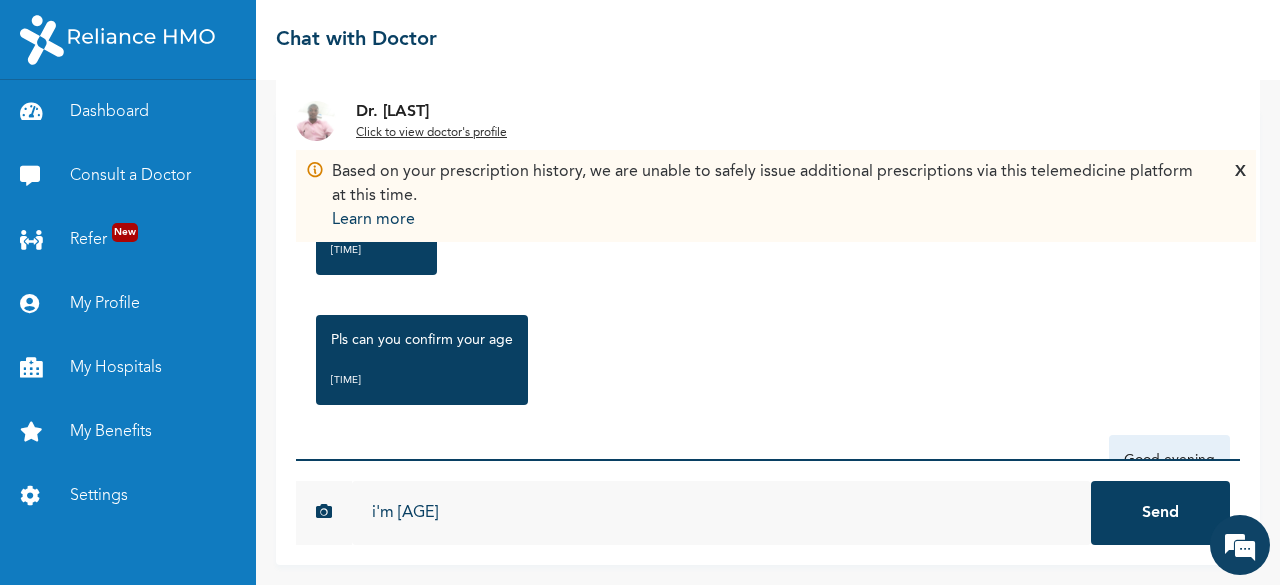 type on "i'm [AGE]" 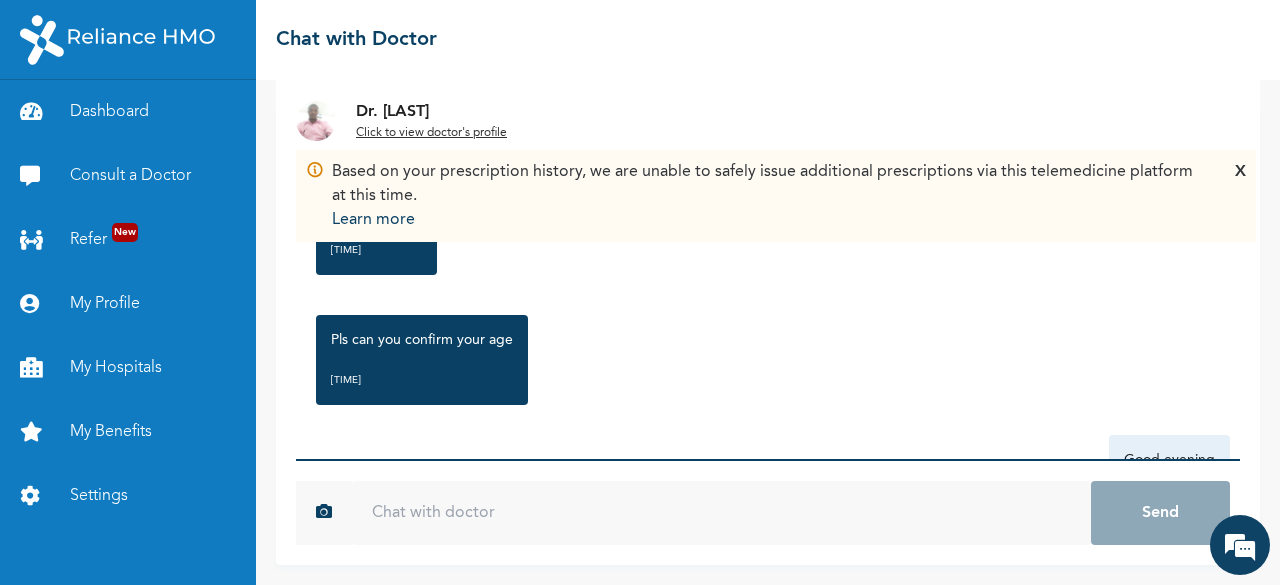 scroll, scrollTop: 0, scrollLeft: 0, axis: both 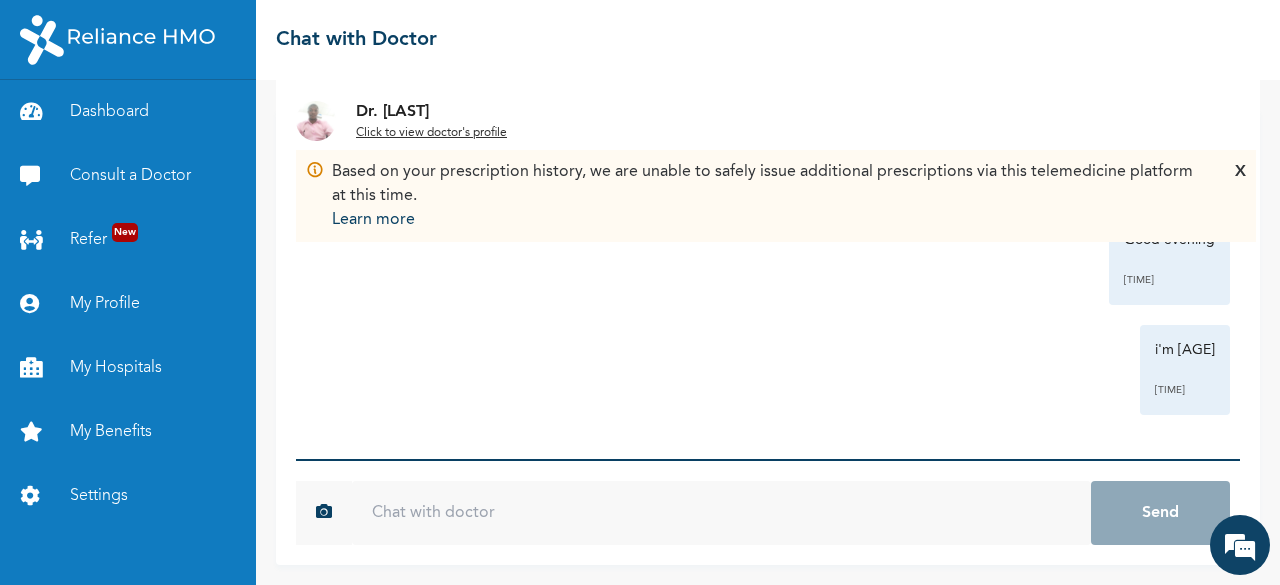 click on "i'm [AGE] [TIME]" at bounding box center (768, 370) 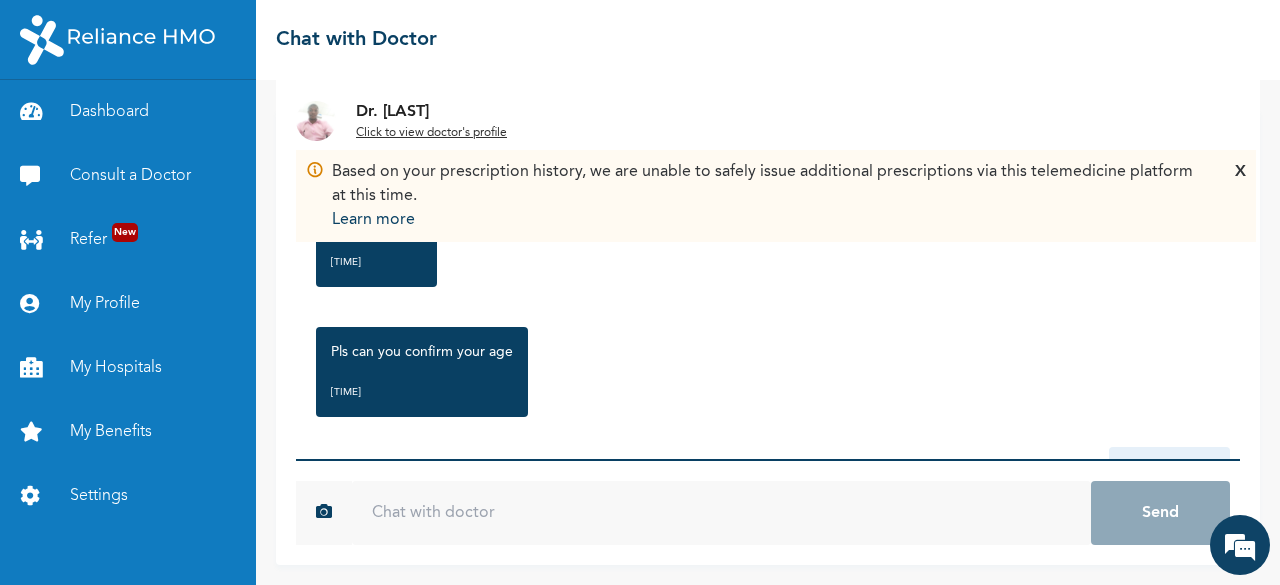 scroll, scrollTop: 140, scrollLeft: 0, axis: vertical 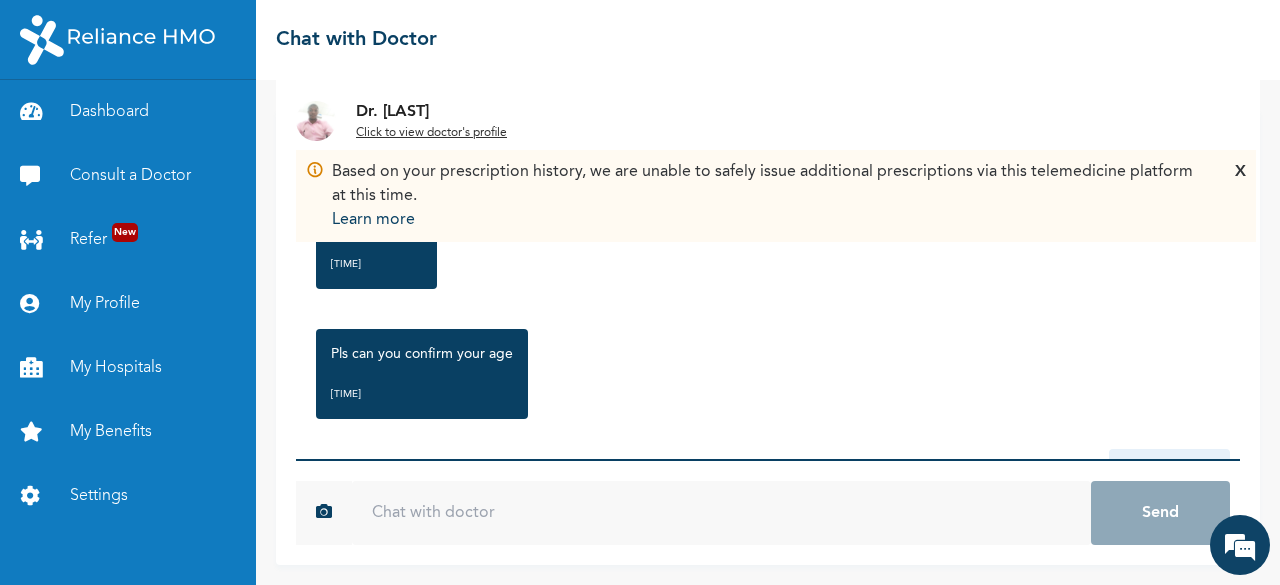 drag, startPoint x: 796, startPoint y: 327, endPoint x: 800, endPoint y: 351, distance: 24.33105 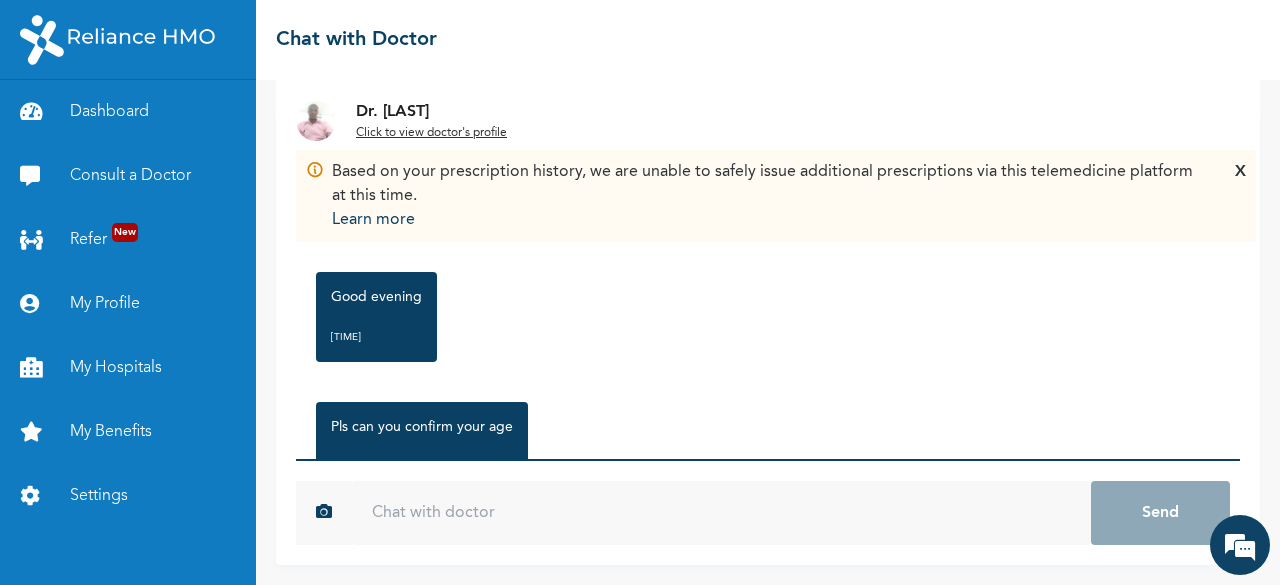 scroll, scrollTop: 374, scrollLeft: 0, axis: vertical 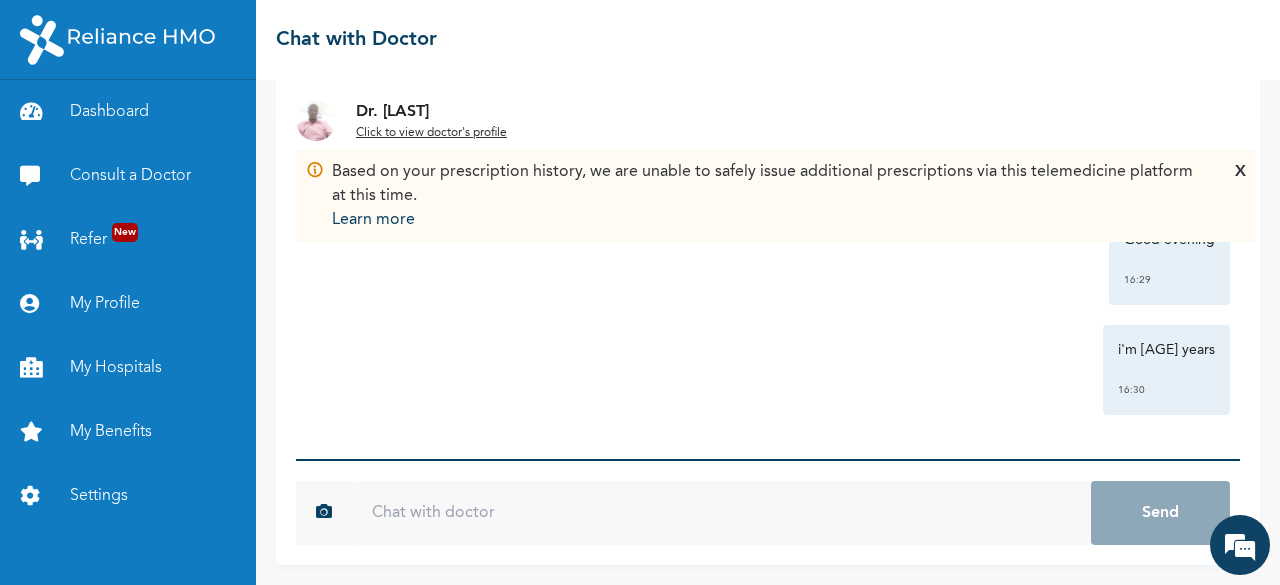 click on "Good evening 16:29" at bounding box center (1169, 260) 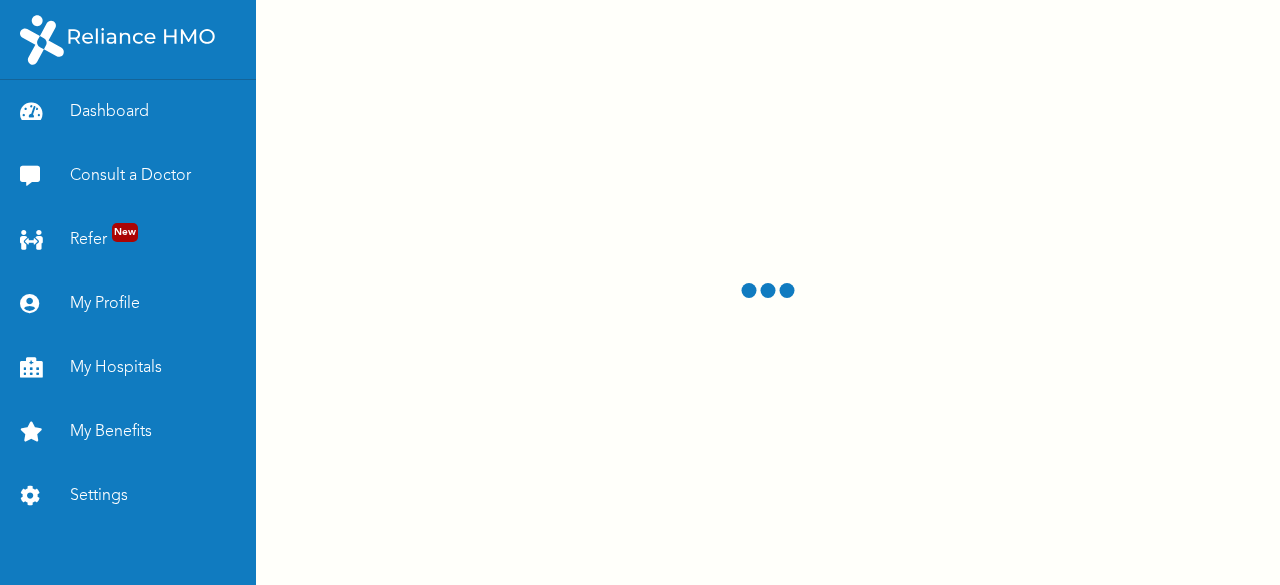 scroll, scrollTop: 0, scrollLeft: 0, axis: both 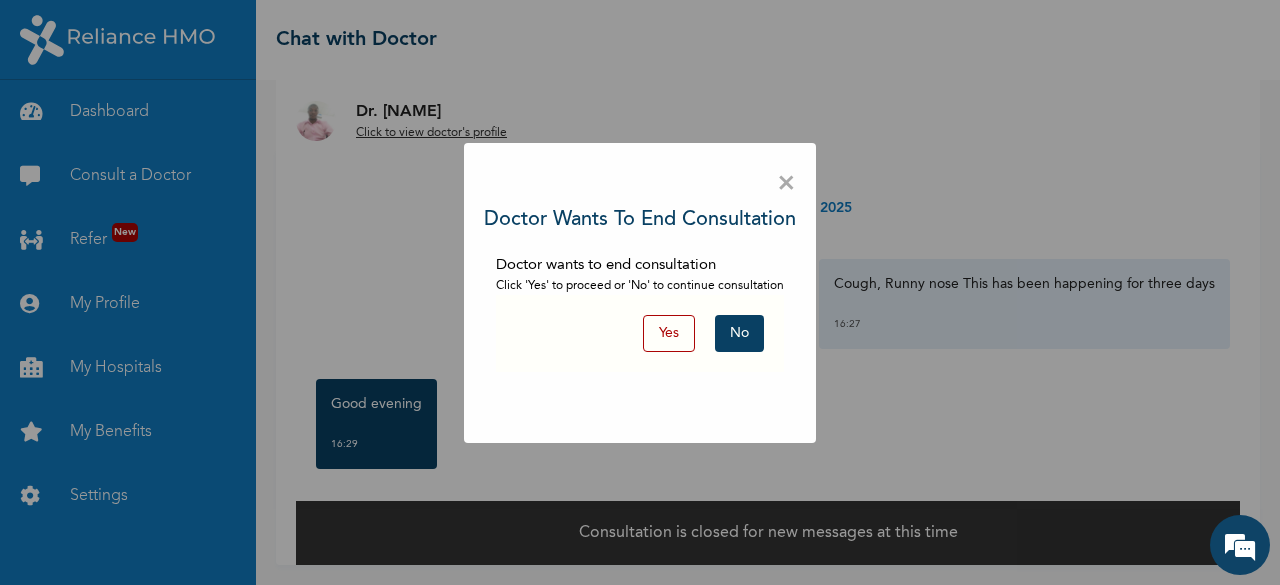 click on "×" at bounding box center [786, 184] 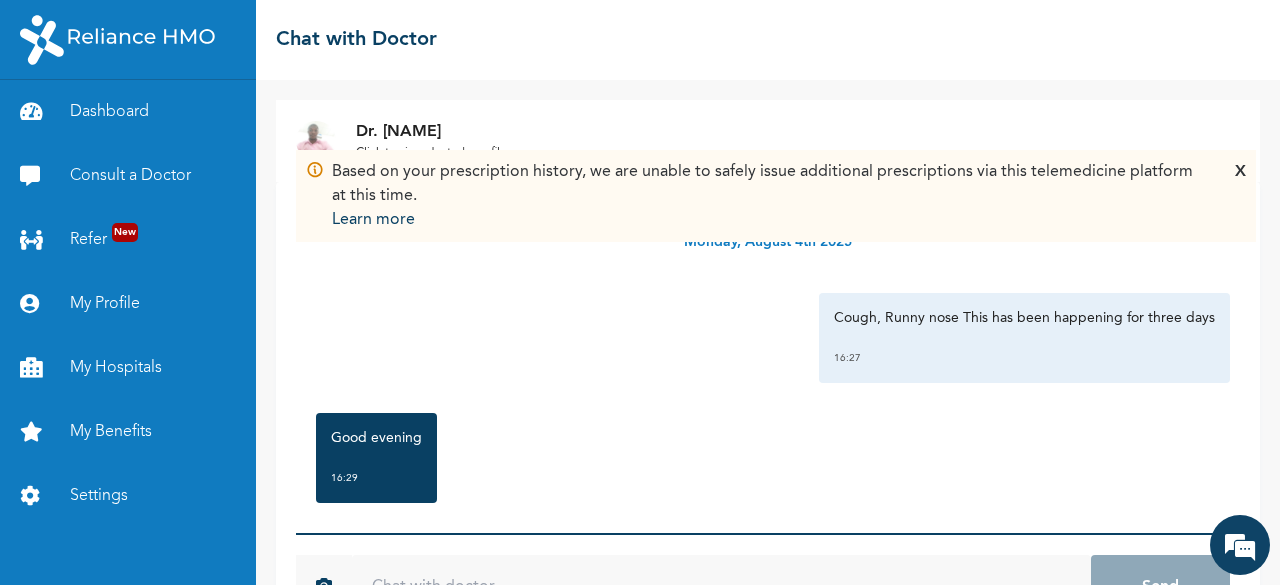 scroll, scrollTop: 74, scrollLeft: 0, axis: vertical 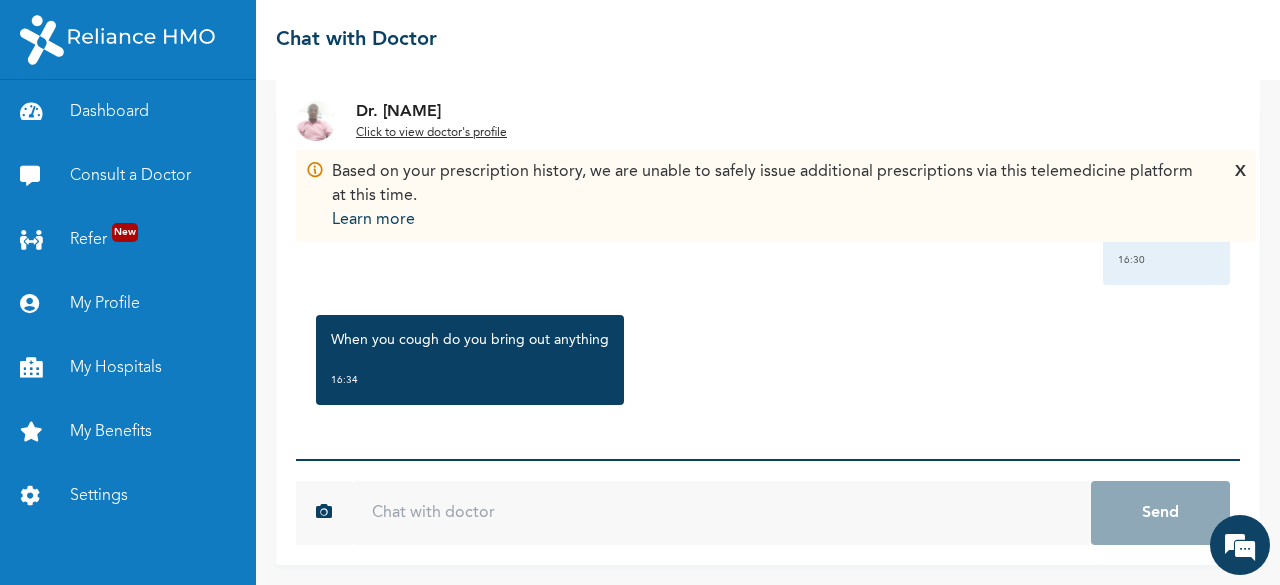 click at bounding box center [721, 513] 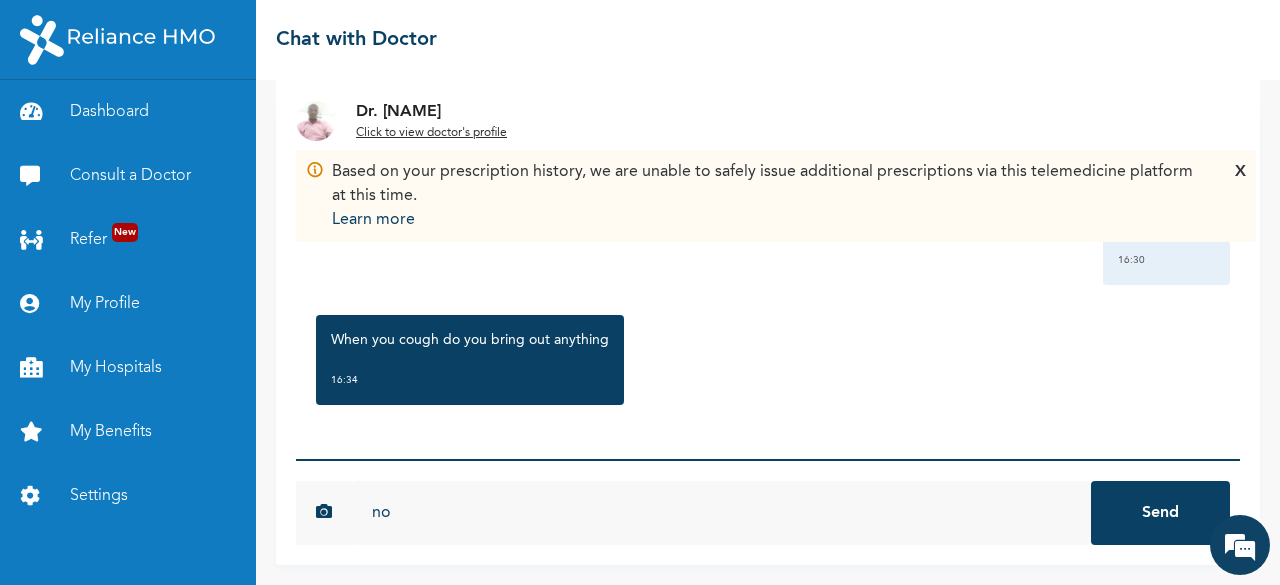 type on "no" 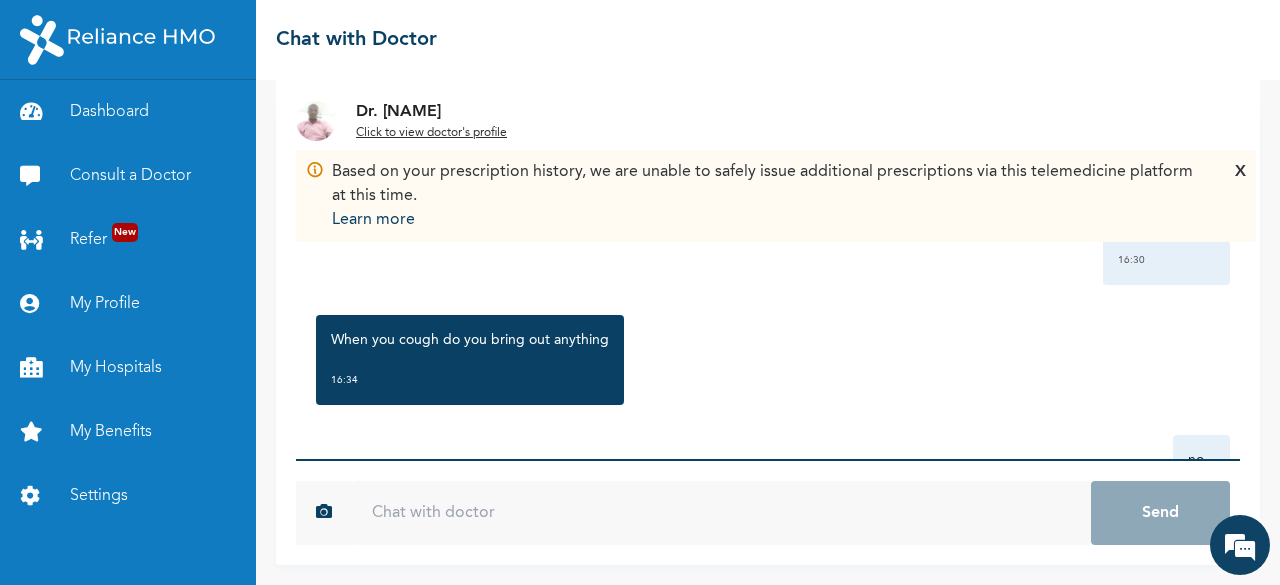 scroll, scrollTop: 614, scrollLeft: 0, axis: vertical 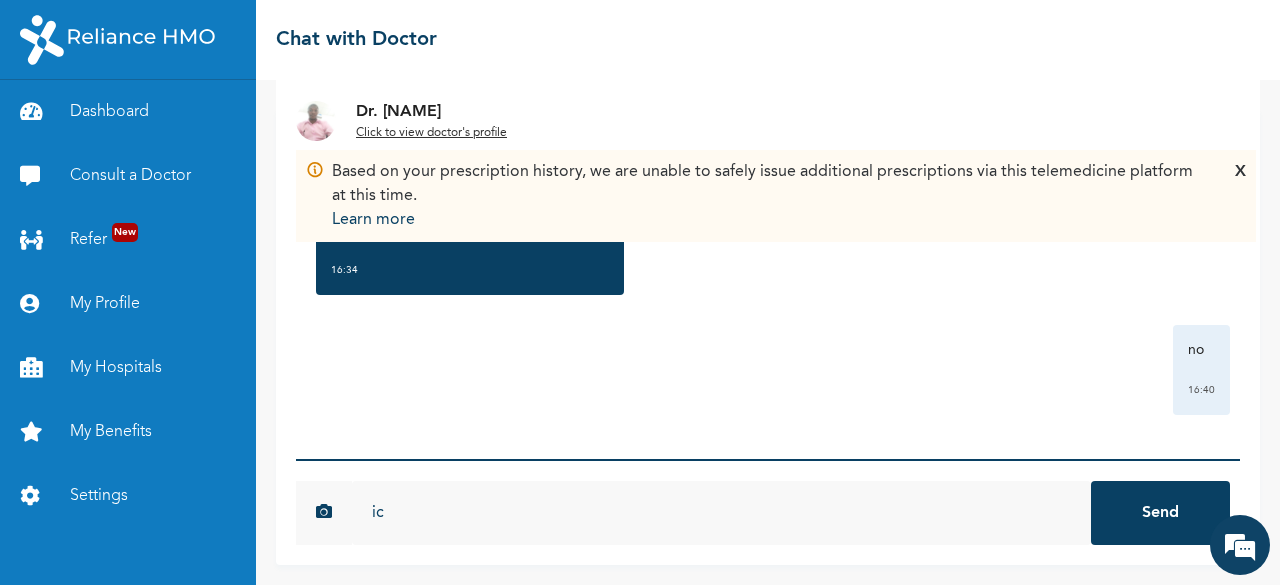 type on "i" 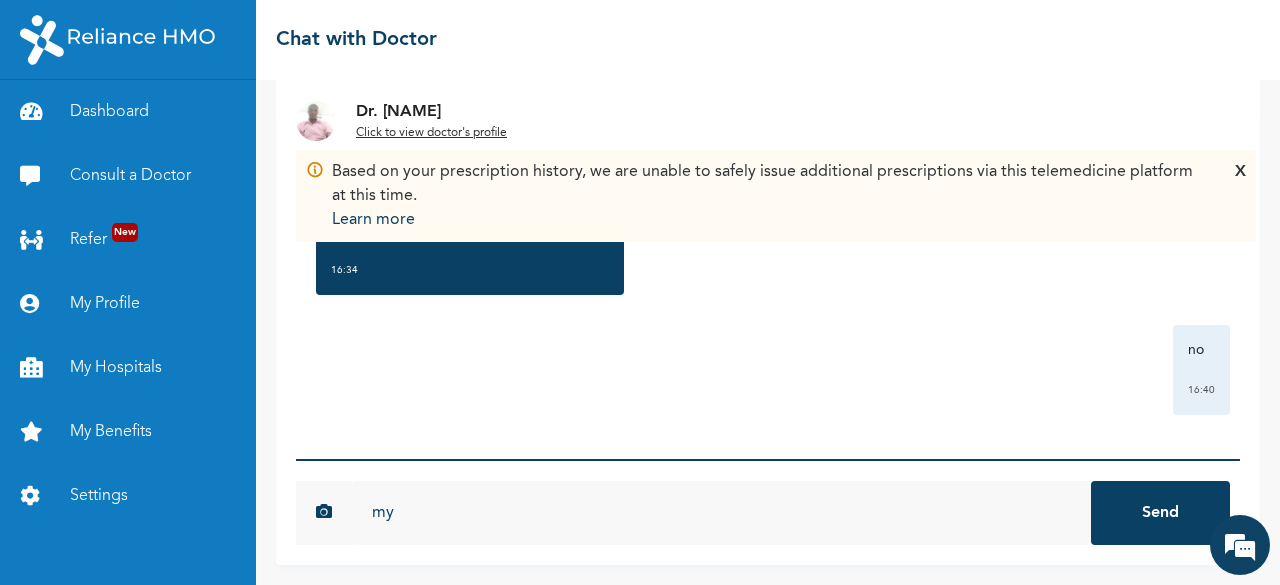 type on "m" 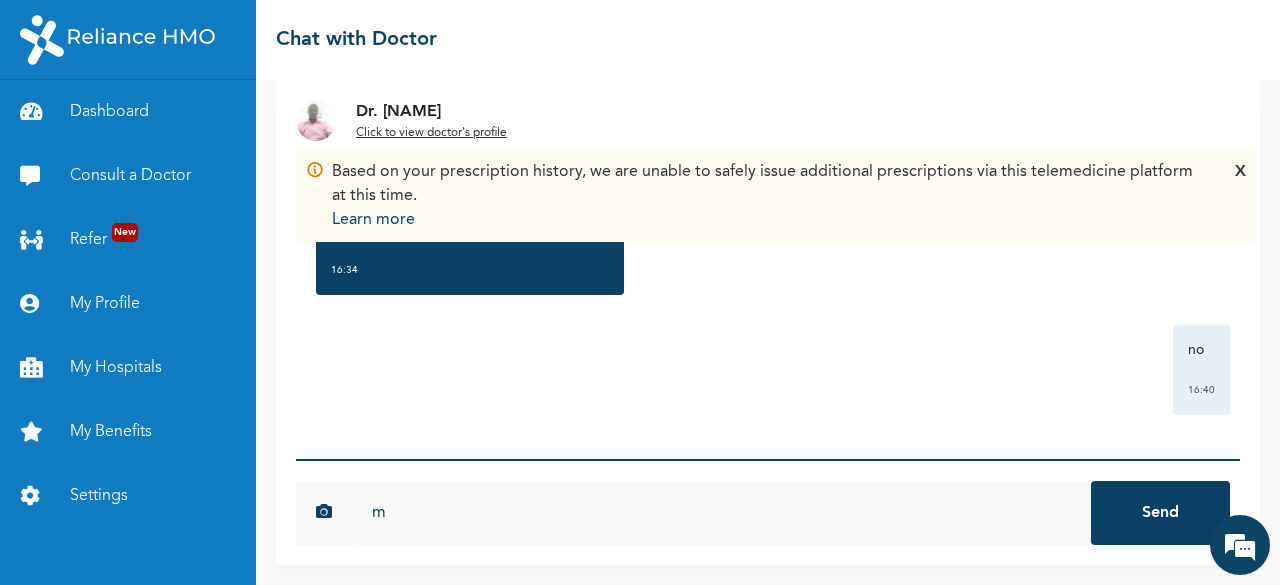 type 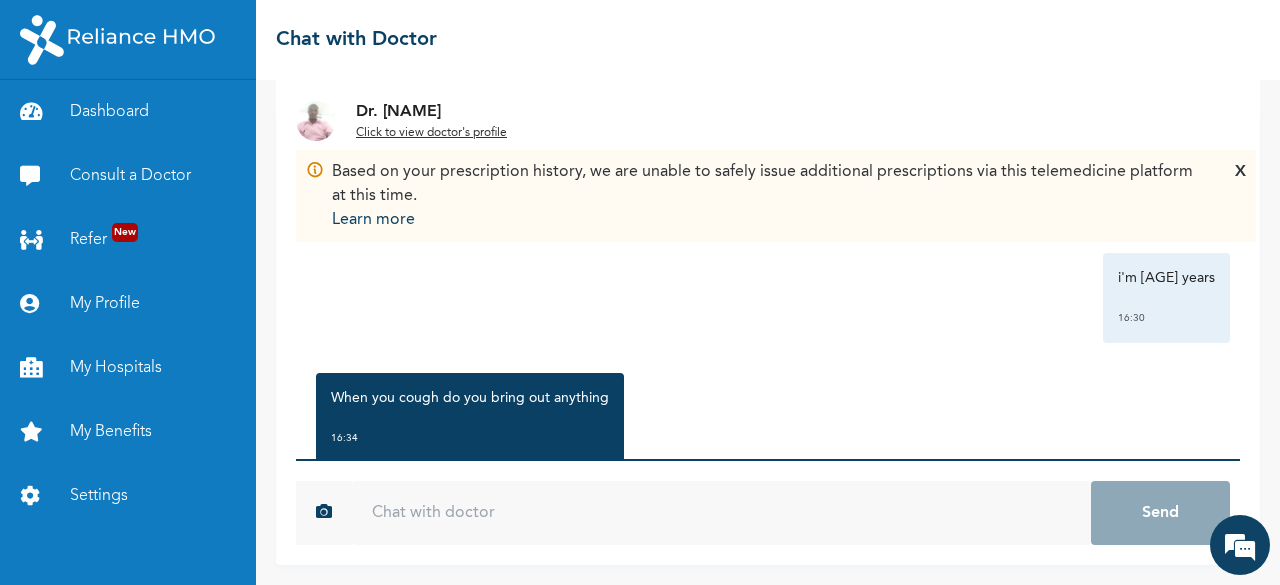 scroll, scrollTop: 442, scrollLeft: 0, axis: vertical 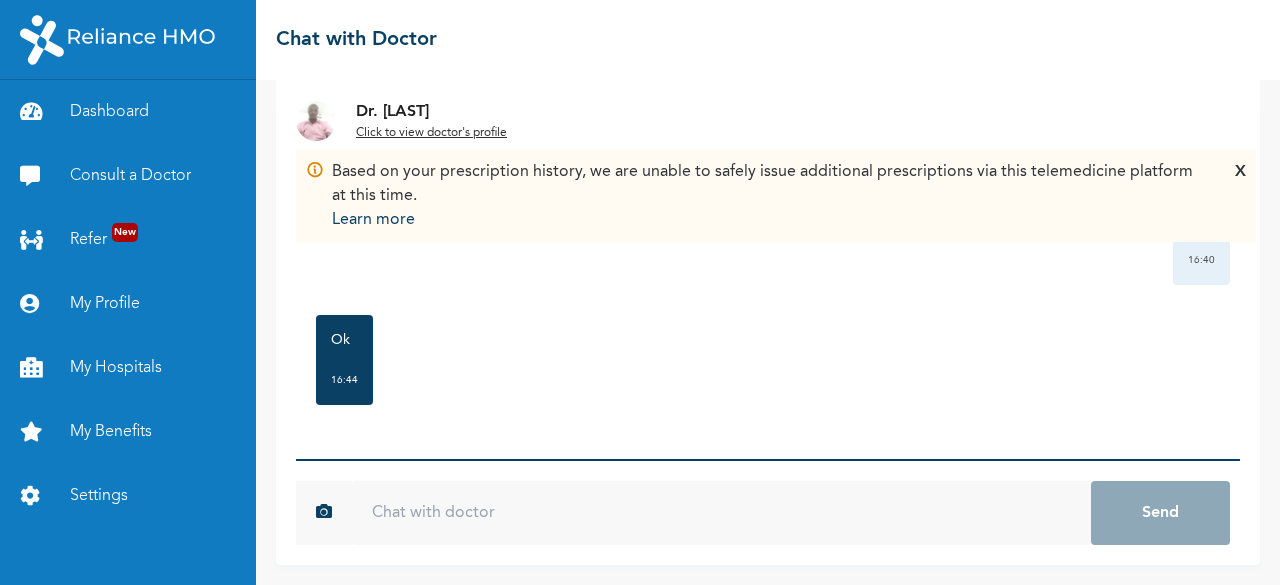 click at bounding box center [721, 513] 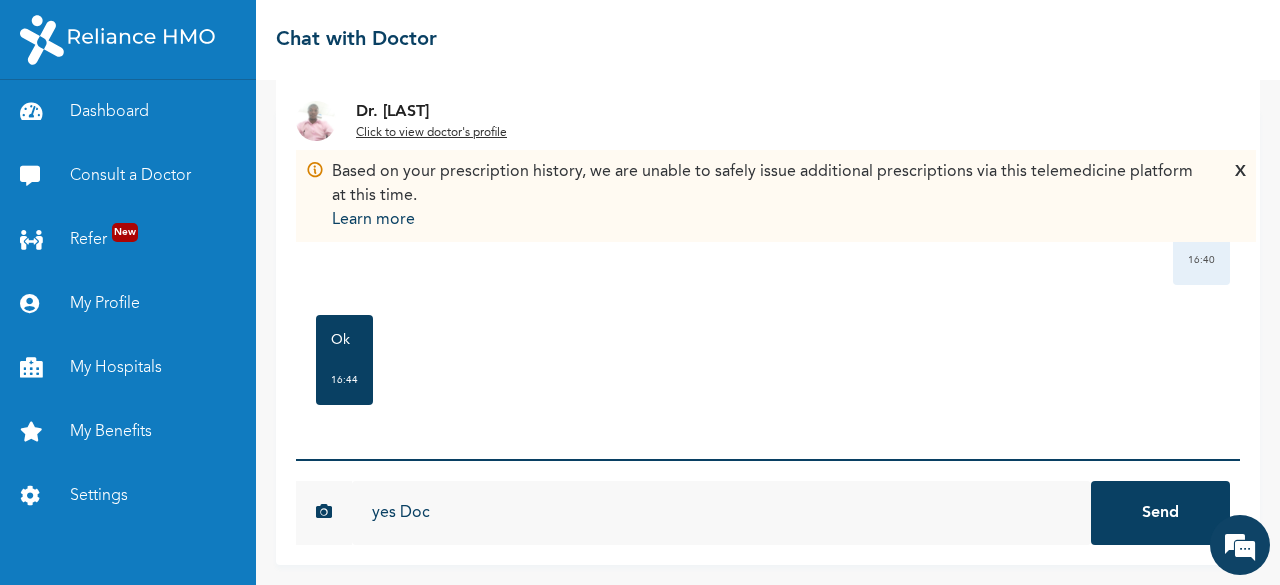 type on "yes Doc" 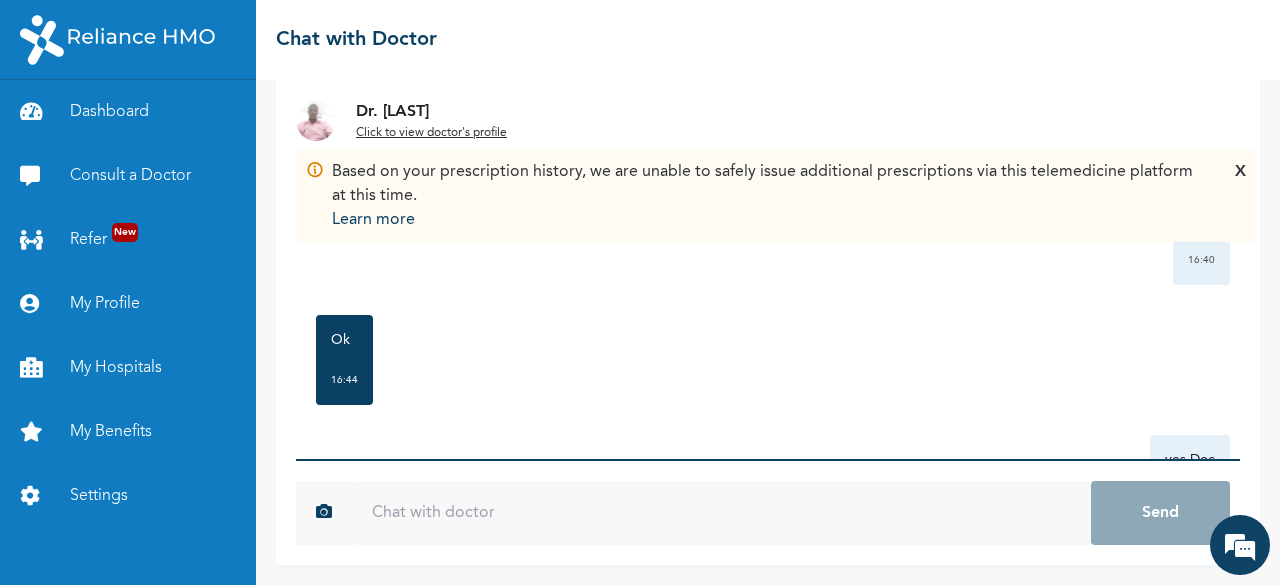 scroll, scrollTop: 0, scrollLeft: 0, axis: both 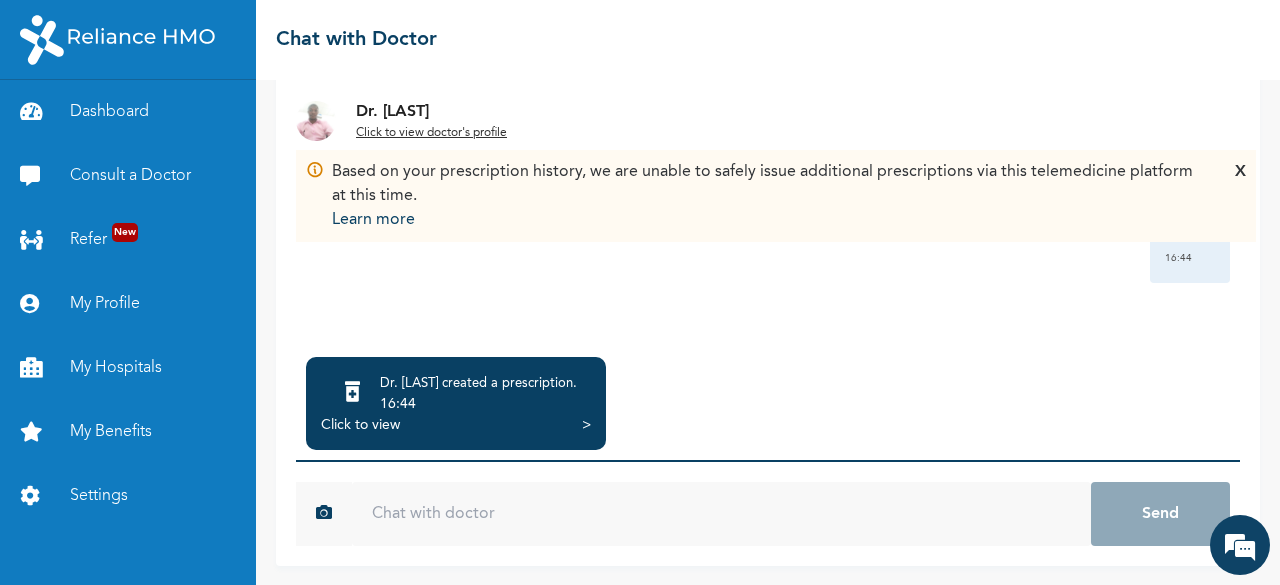 click on "Dr. [LAST] created a prescription ." at bounding box center (478, 384) 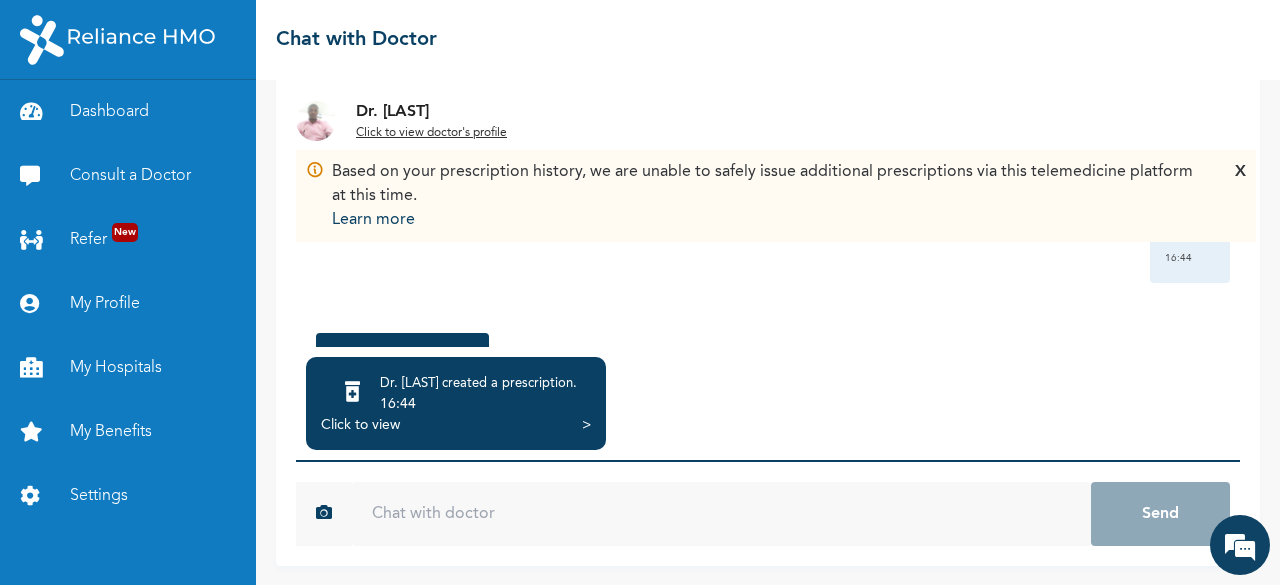 click on ">" at bounding box center [586, 425] 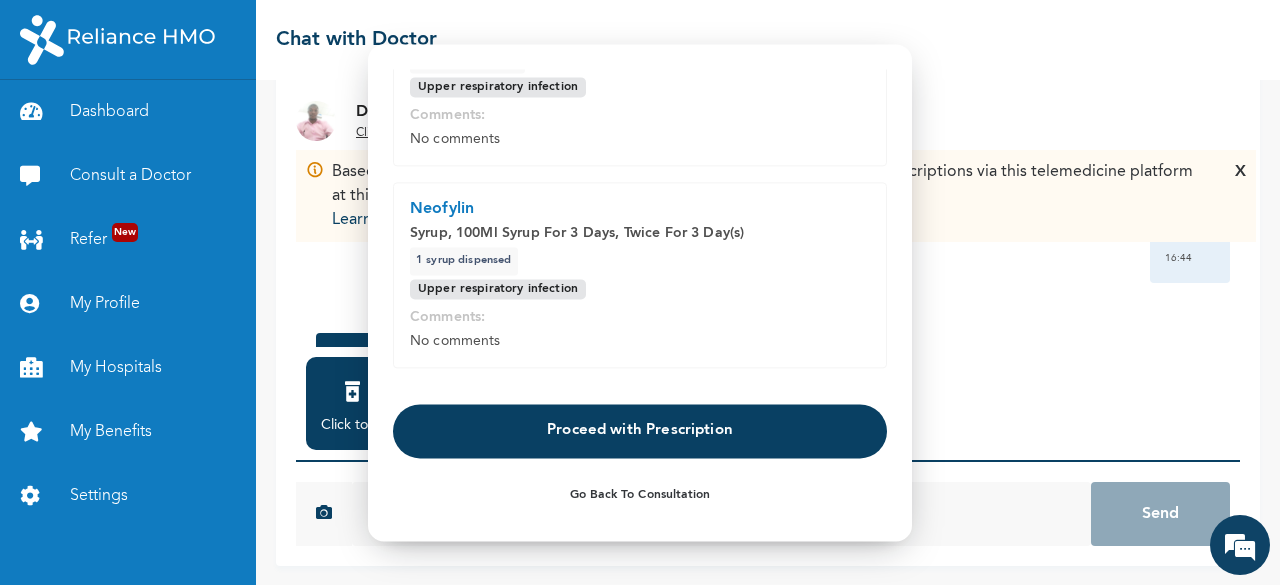 scroll, scrollTop: 172, scrollLeft: 0, axis: vertical 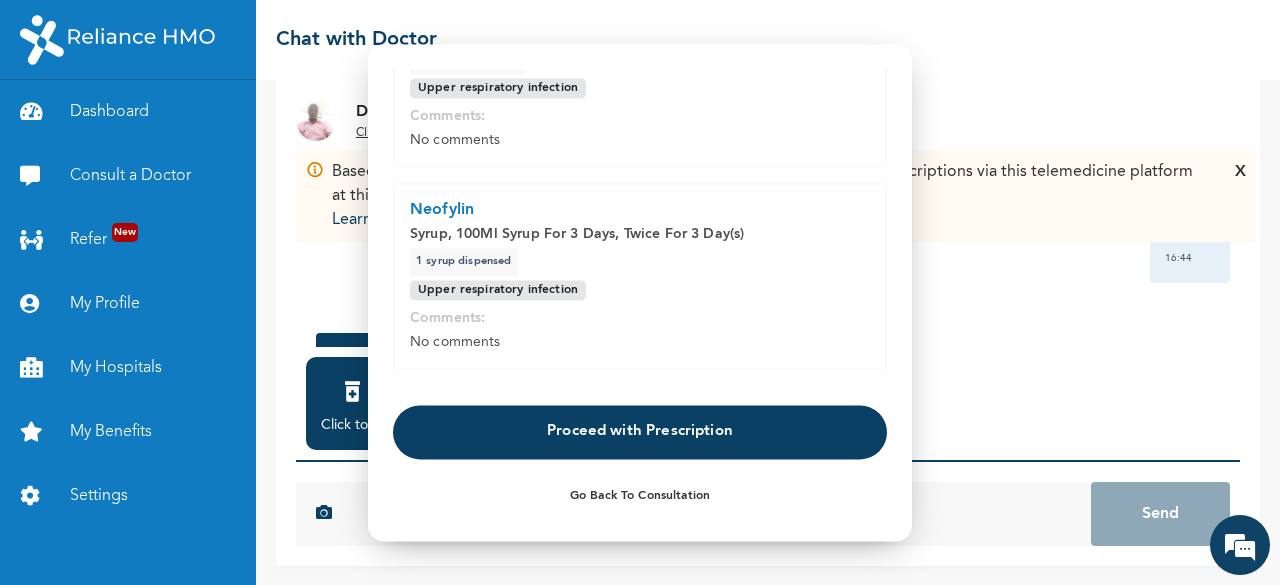 click on "Proceed with Prescription" at bounding box center (640, 432) 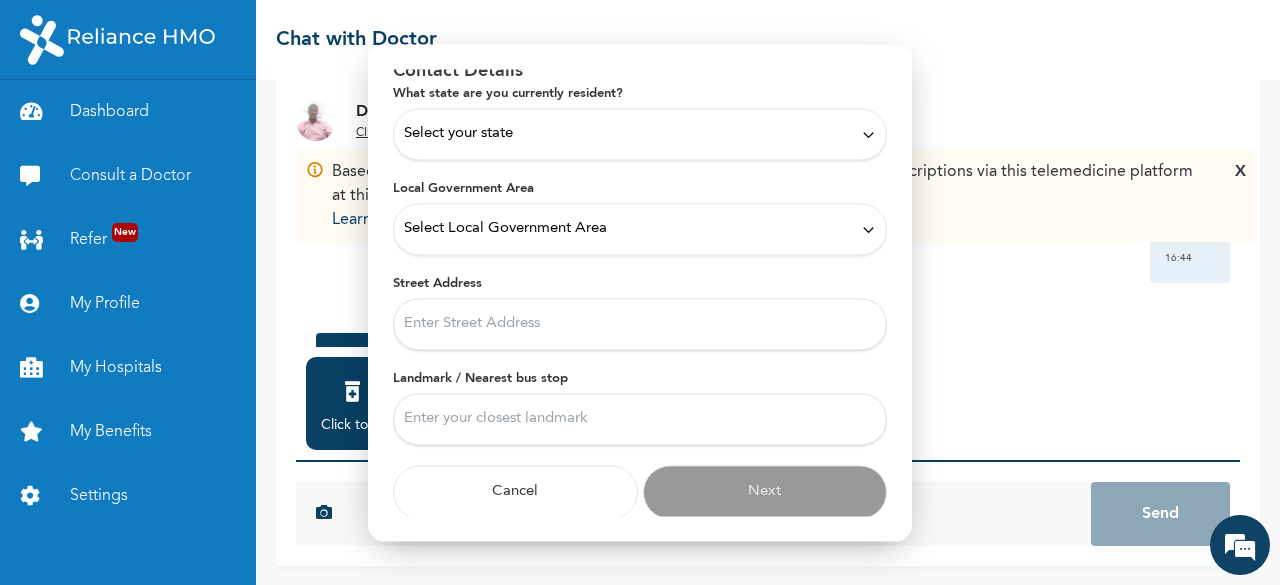 scroll, scrollTop: 0, scrollLeft: 0, axis: both 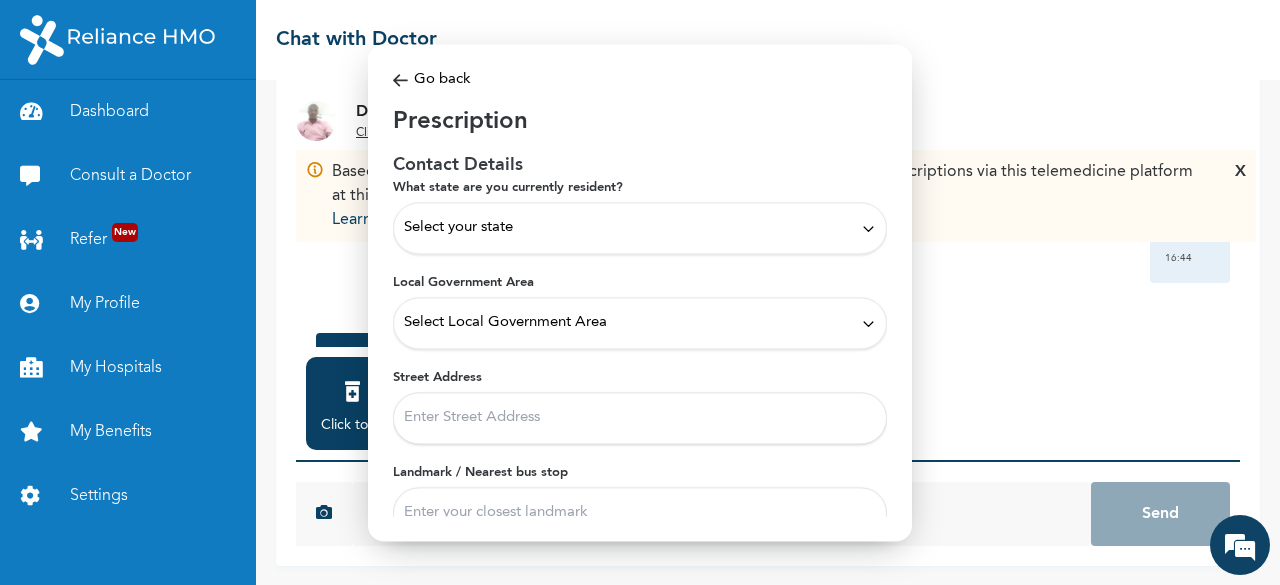 click on "Select your state" at bounding box center (640, 228) 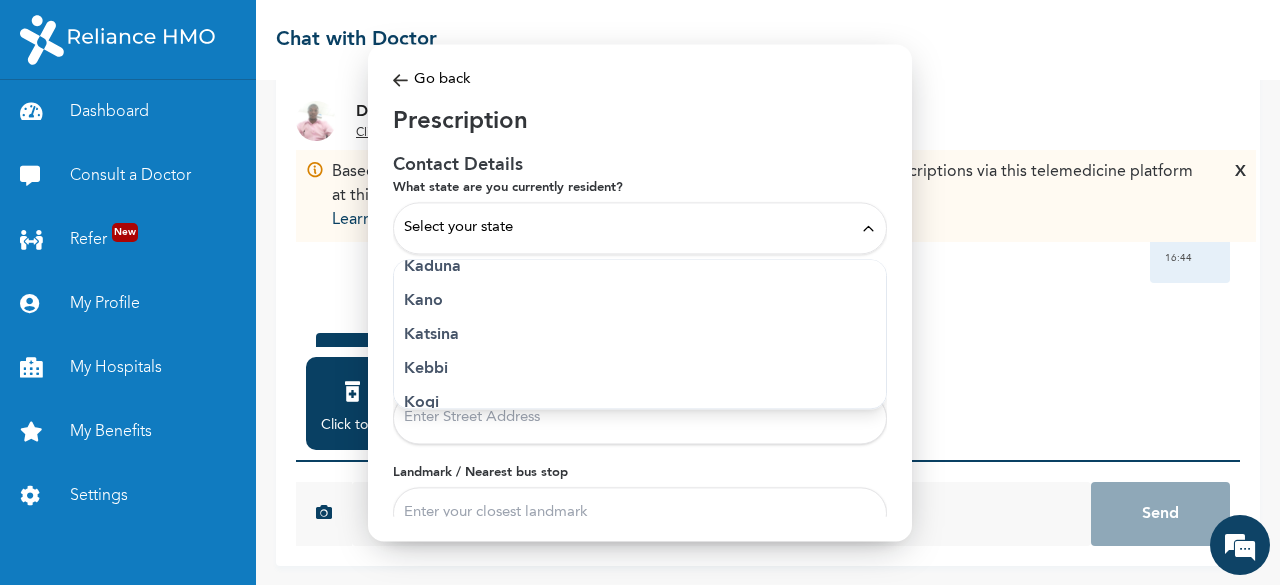 scroll, scrollTop: 759, scrollLeft: 0, axis: vertical 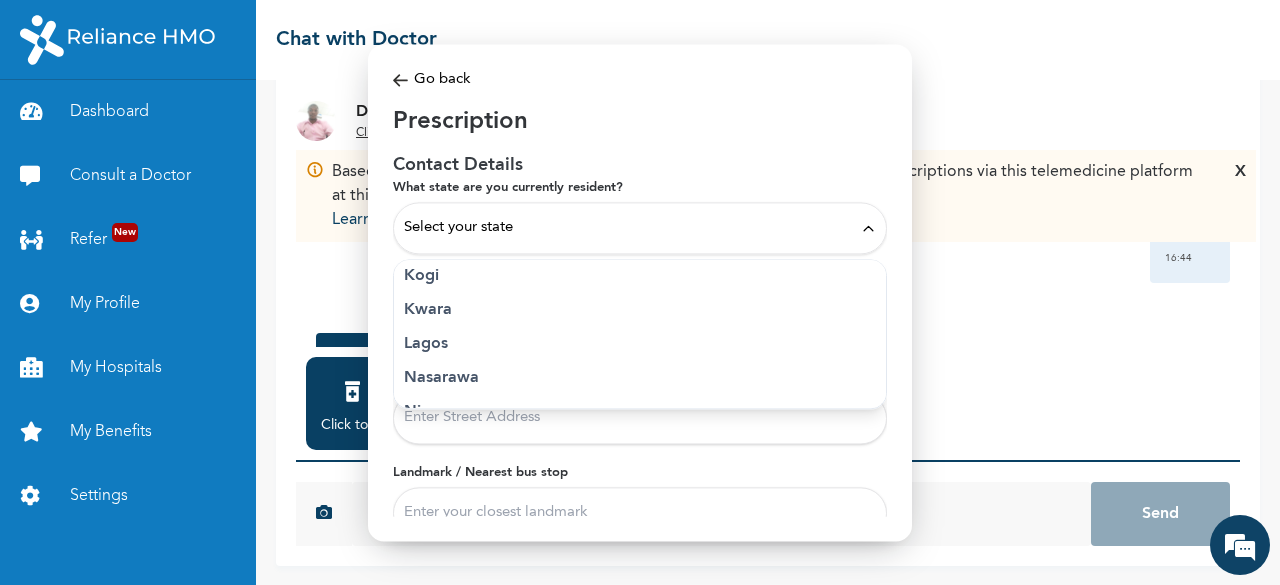 click on "Lagos" at bounding box center [640, 344] 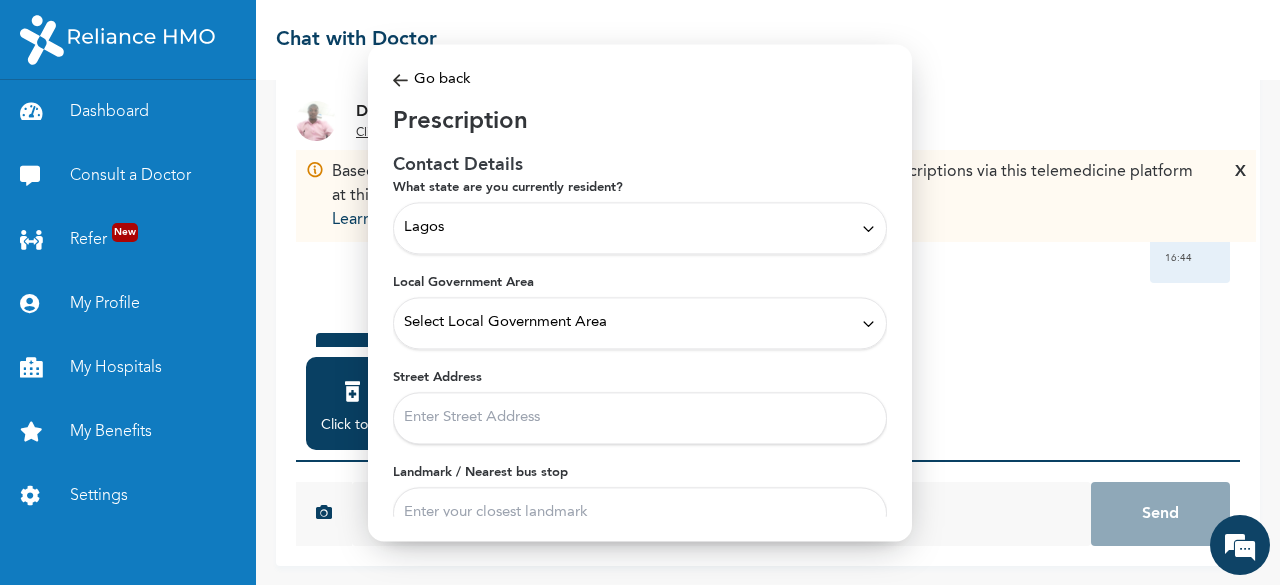 click on "Select Local Government Area" at bounding box center [505, 323] 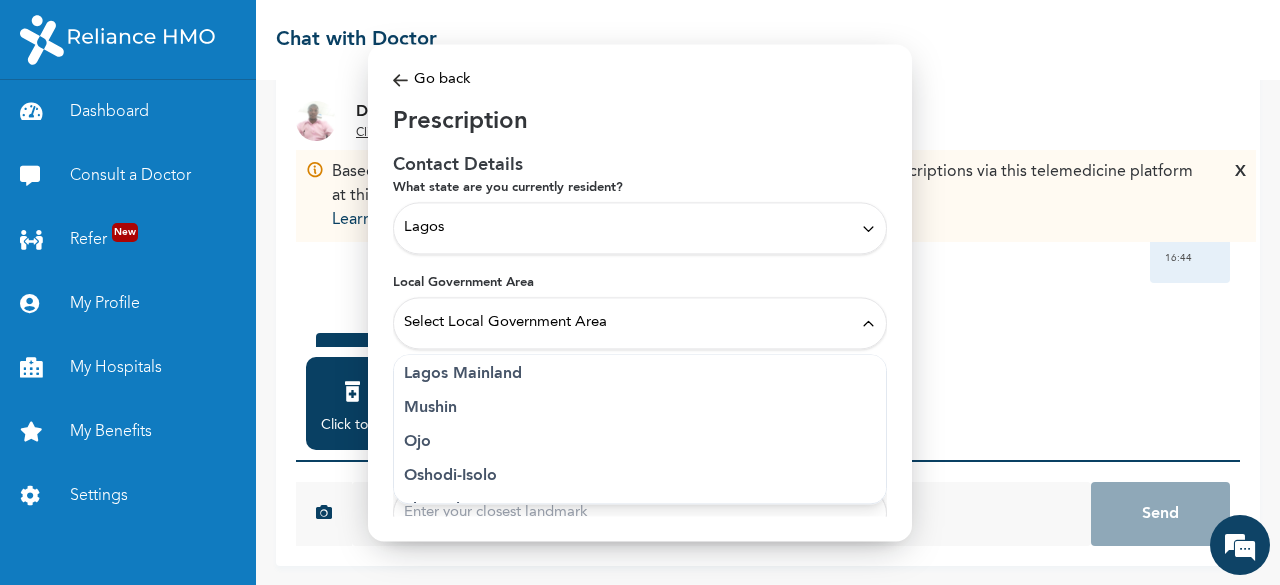 scroll, scrollTop: 516, scrollLeft: 0, axis: vertical 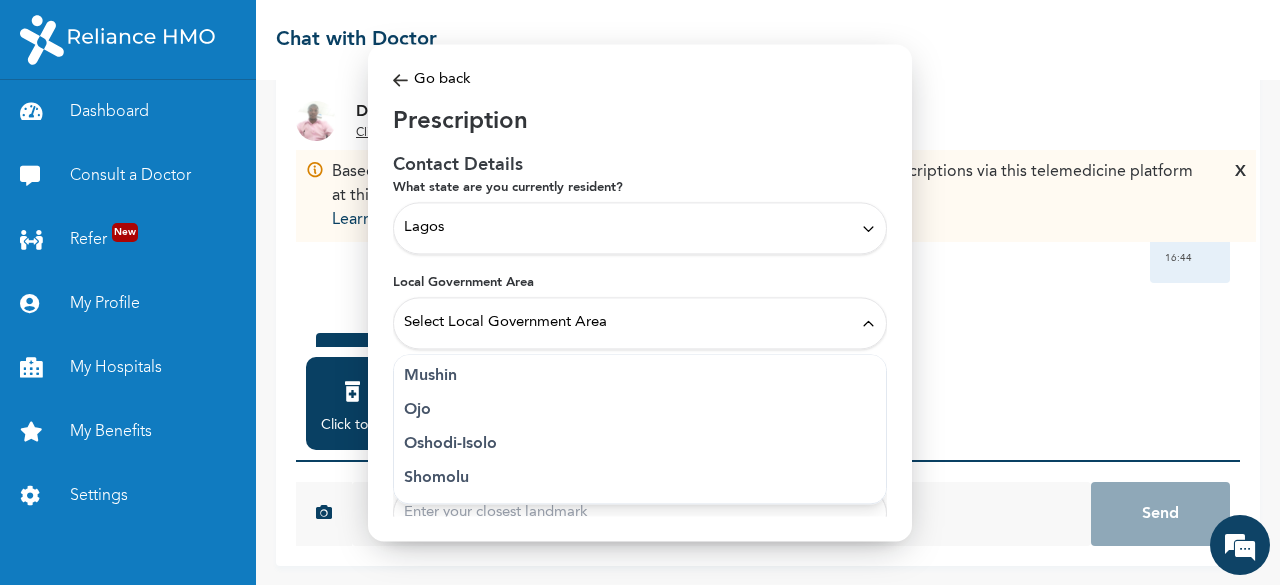 click on "Mushin" at bounding box center (640, 376) 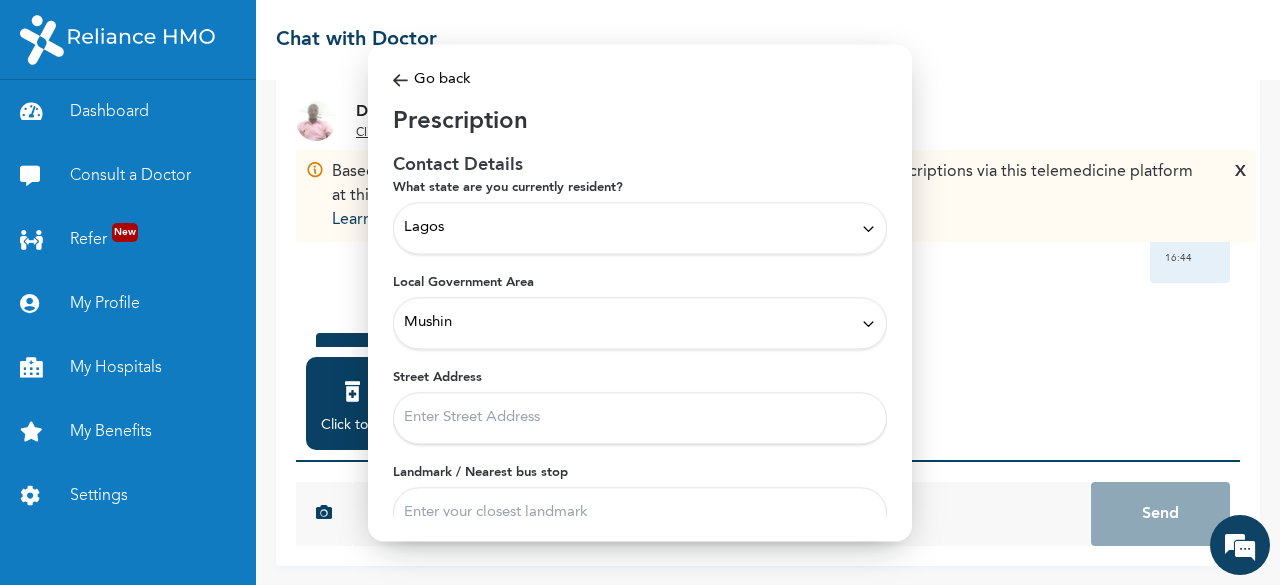 click on "Street Address" at bounding box center [640, 418] 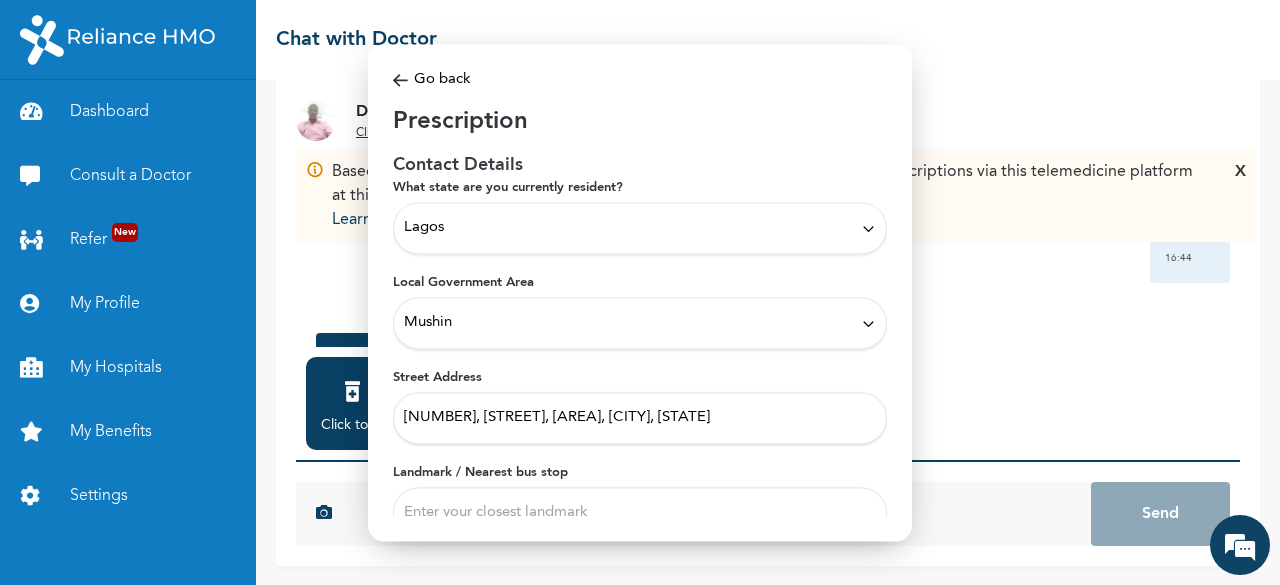 scroll, scrollTop: 94, scrollLeft: 0, axis: vertical 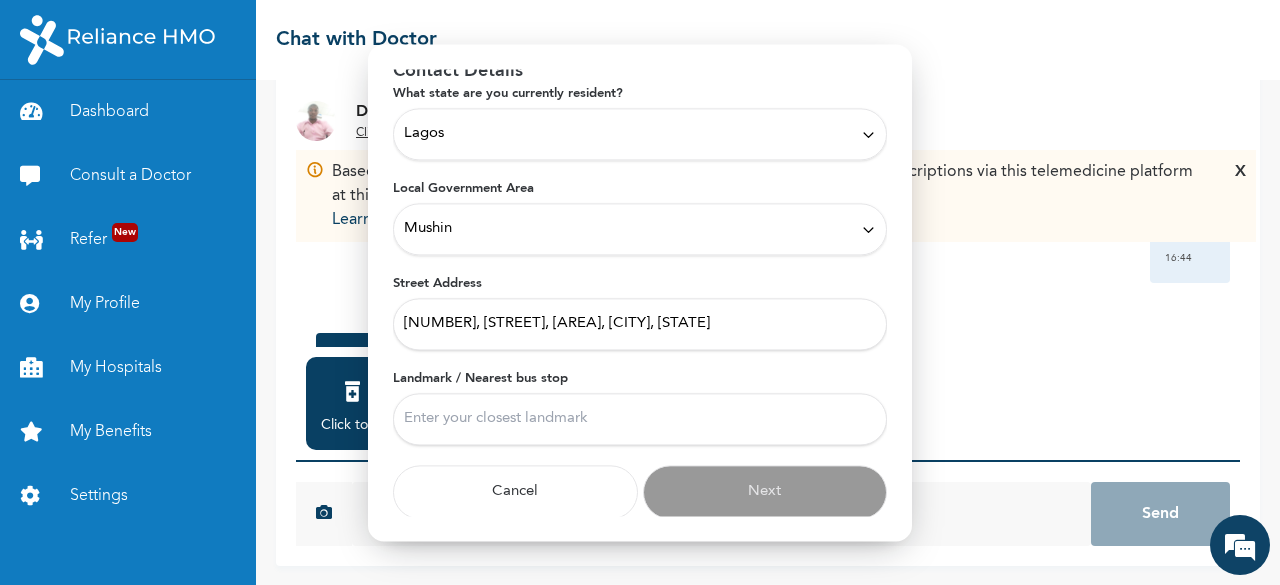 click on "Landmark / Nearest bus stop" at bounding box center (640, 419) 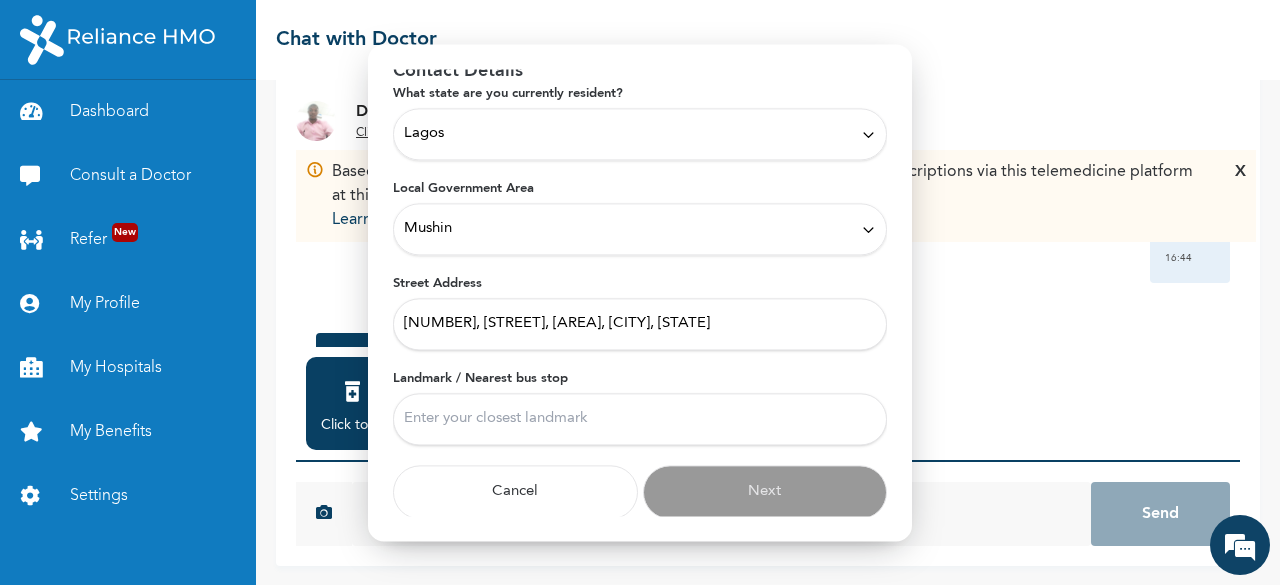 type on "Cappa" 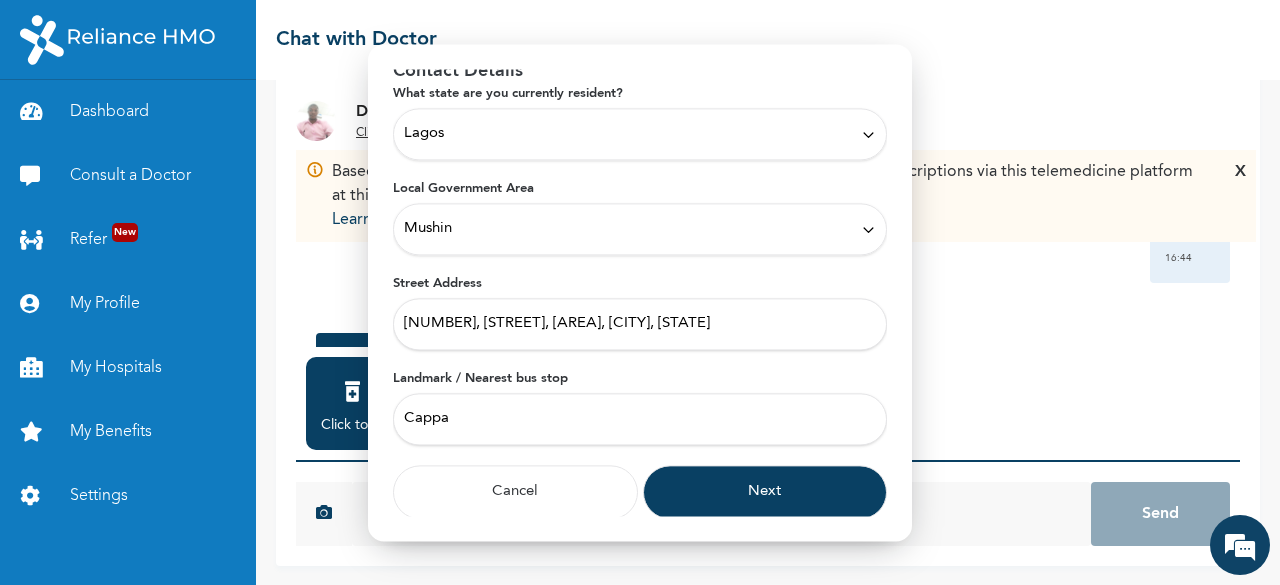 click on "Next" at bounding box center [765, 492] 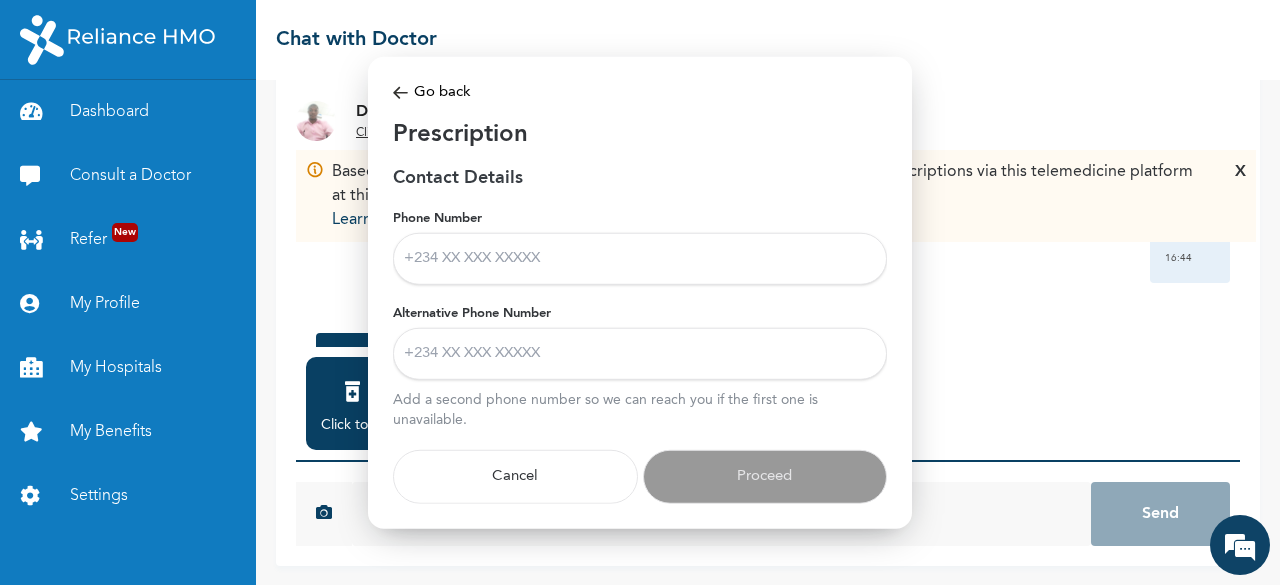 scroll, scrollTop: 0, scrollLeft: 0, axis: both 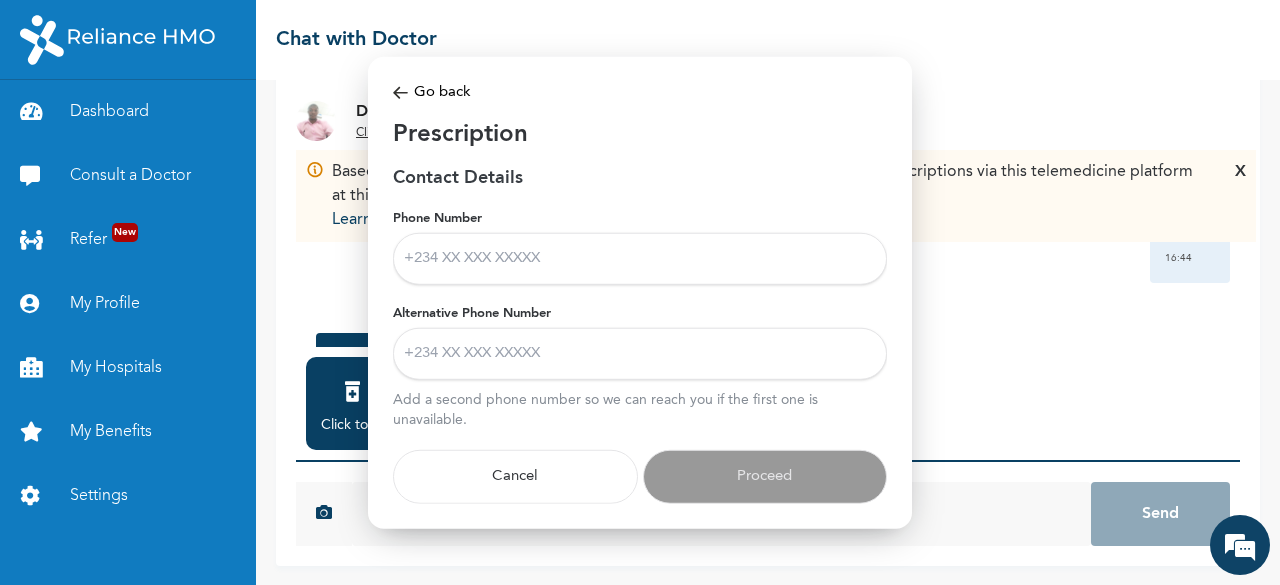 click on "Phone Number" at bounding box center (640, 259) 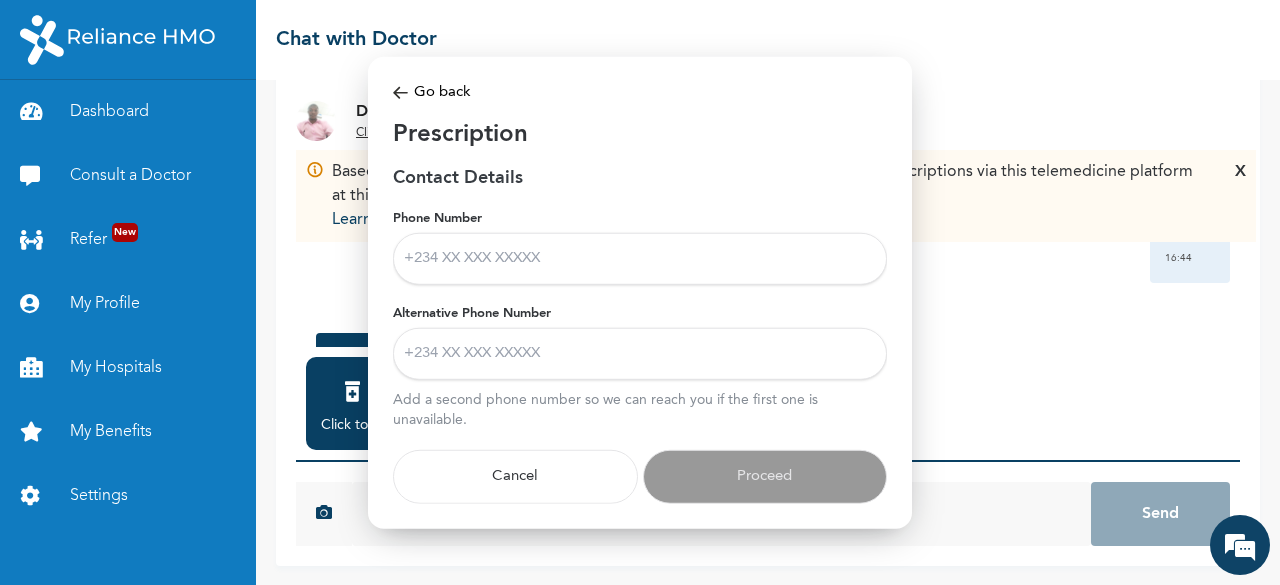 type on "[PHONE]" 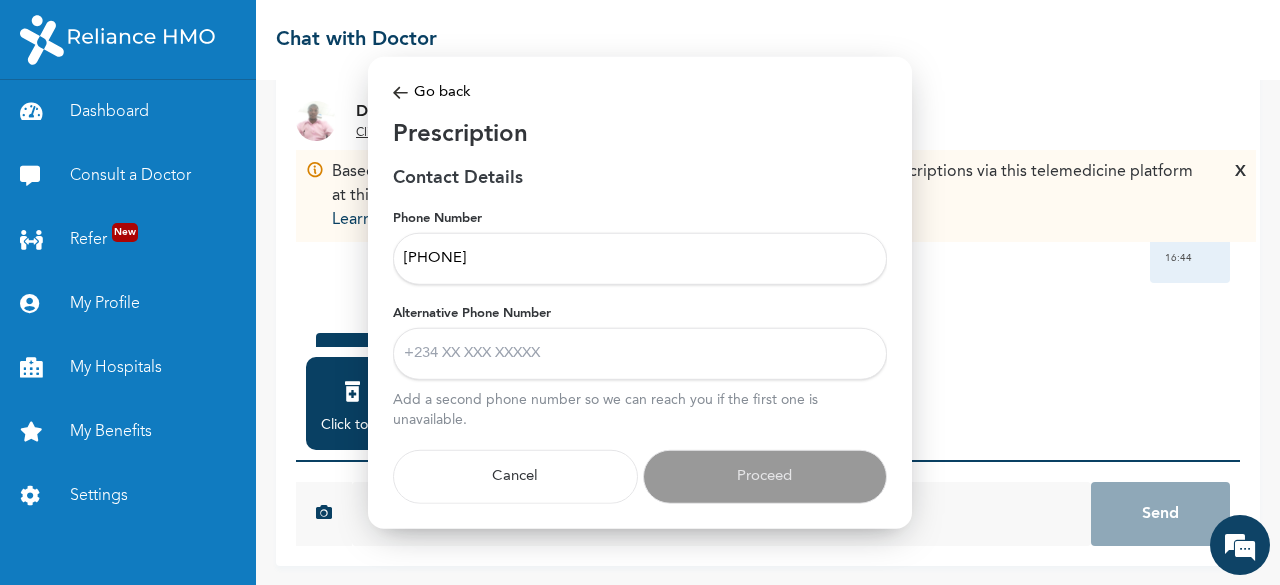 click on "Alternative Phone Number" at bounding box center [640, 354] 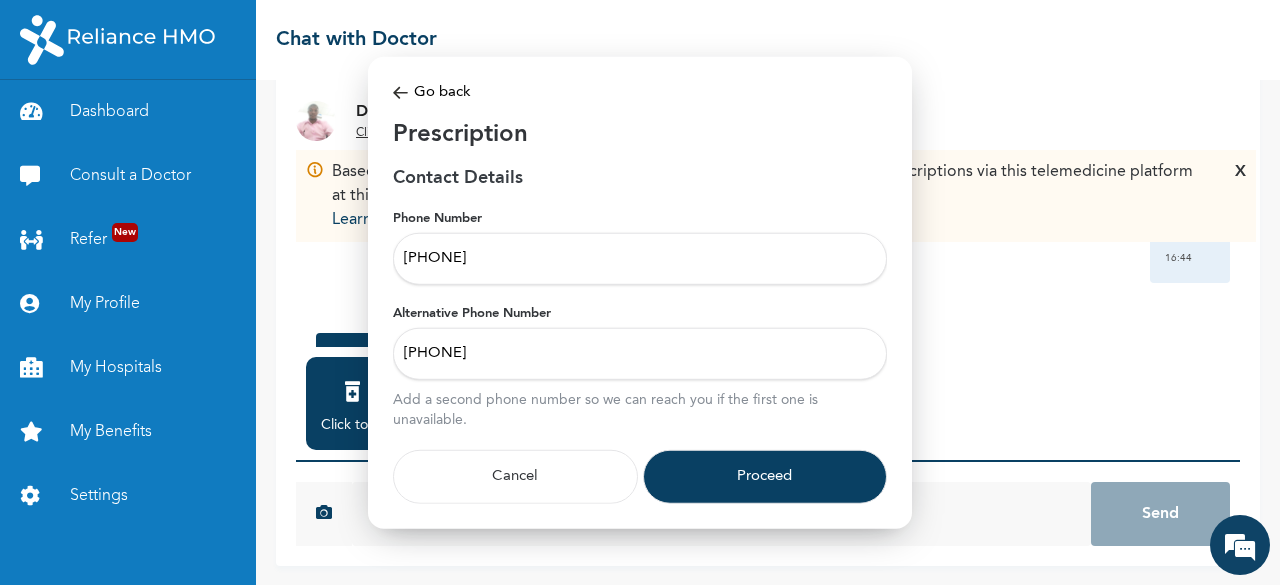 click on "[PHONE]" at bounding box center [640, 354] 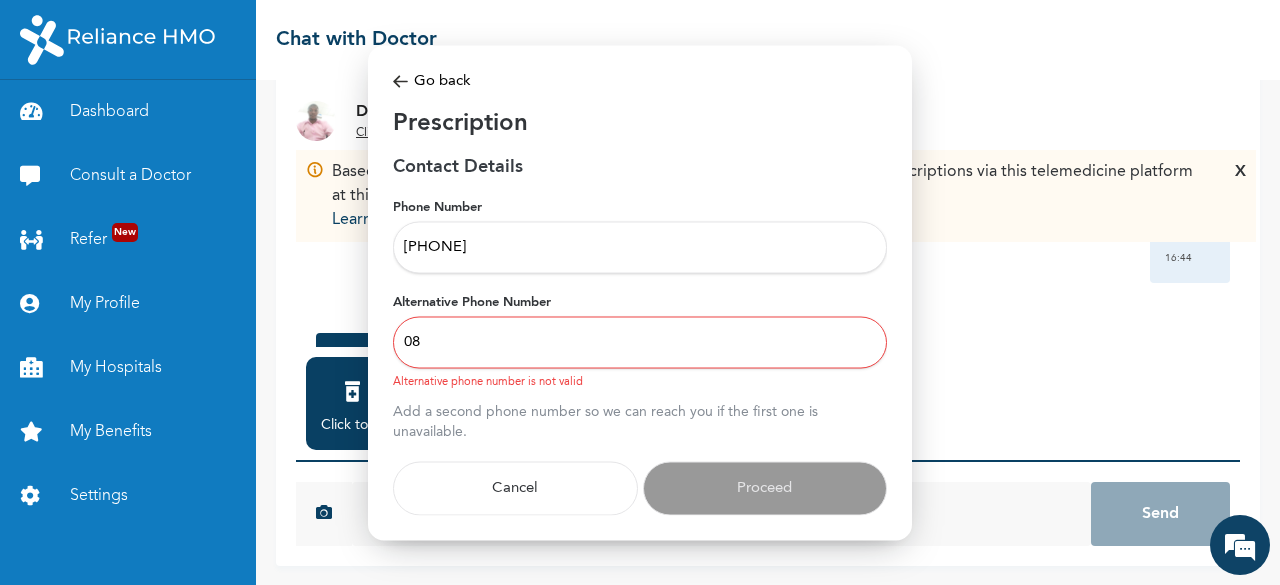 type on "0" 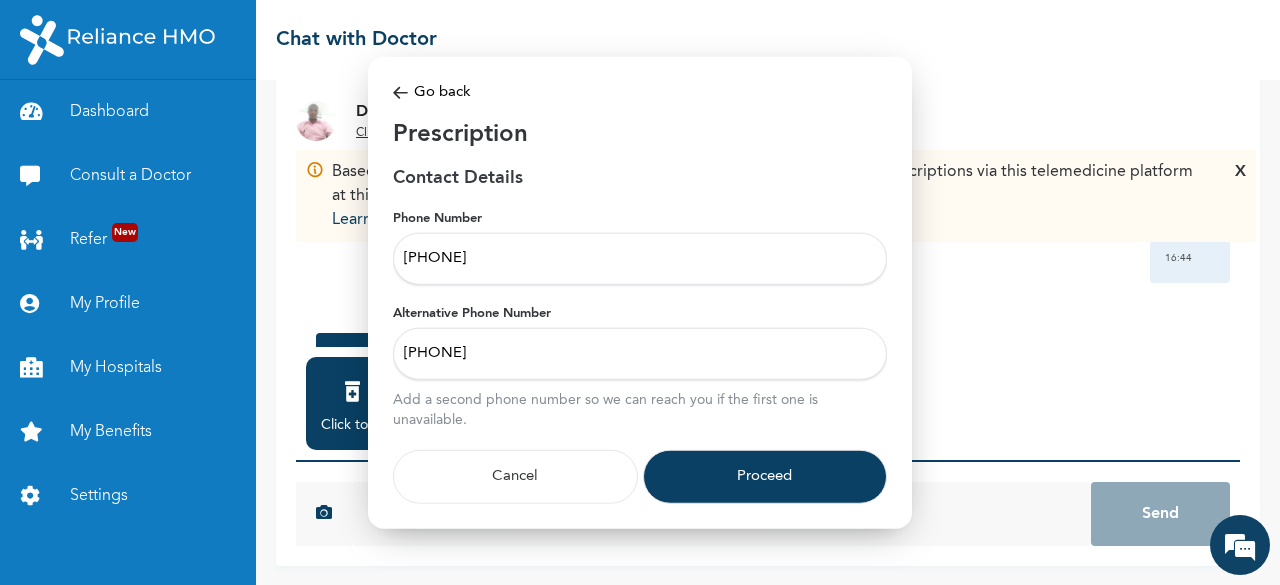 type on "08149312264" 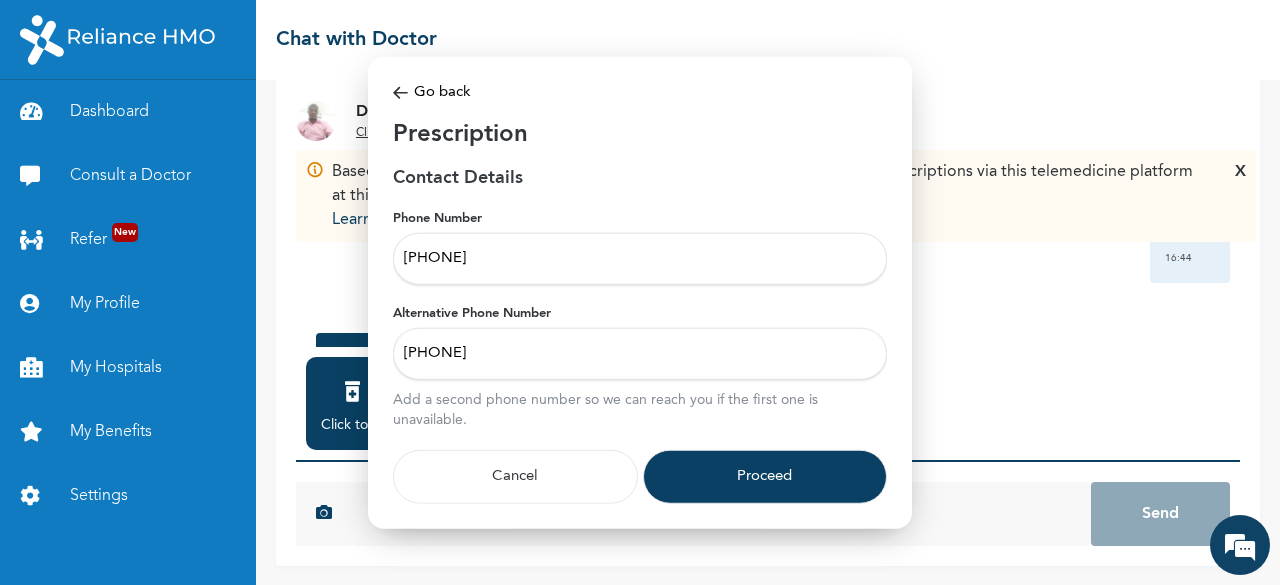 click on "Proceed" at bounding box center (765, 477) 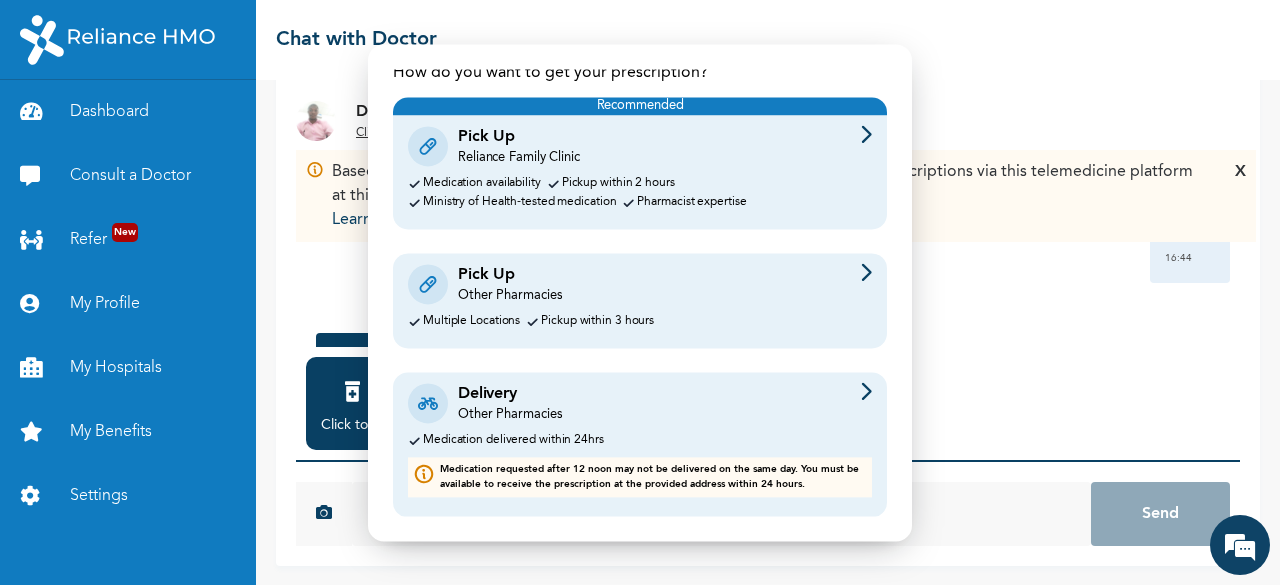 scroll, scrollTop: 72, scrollLeft: 0, axis: vertical 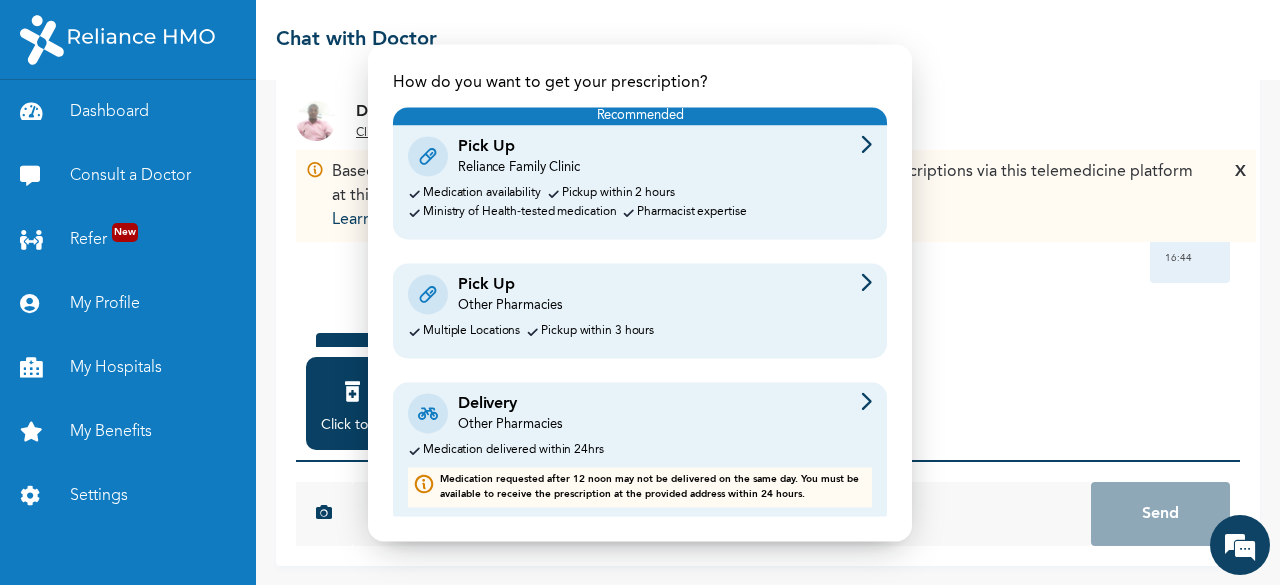 click on "Delivery Other Pharmacies" at bounding box center (640, 413) 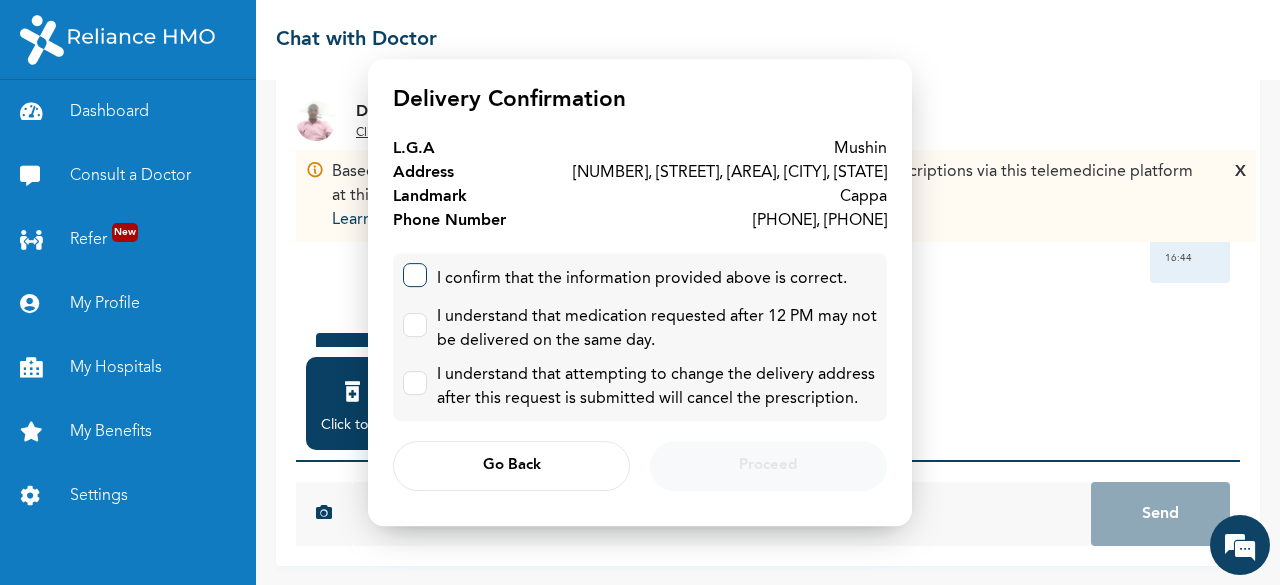 click at bounding box center (415, 275) 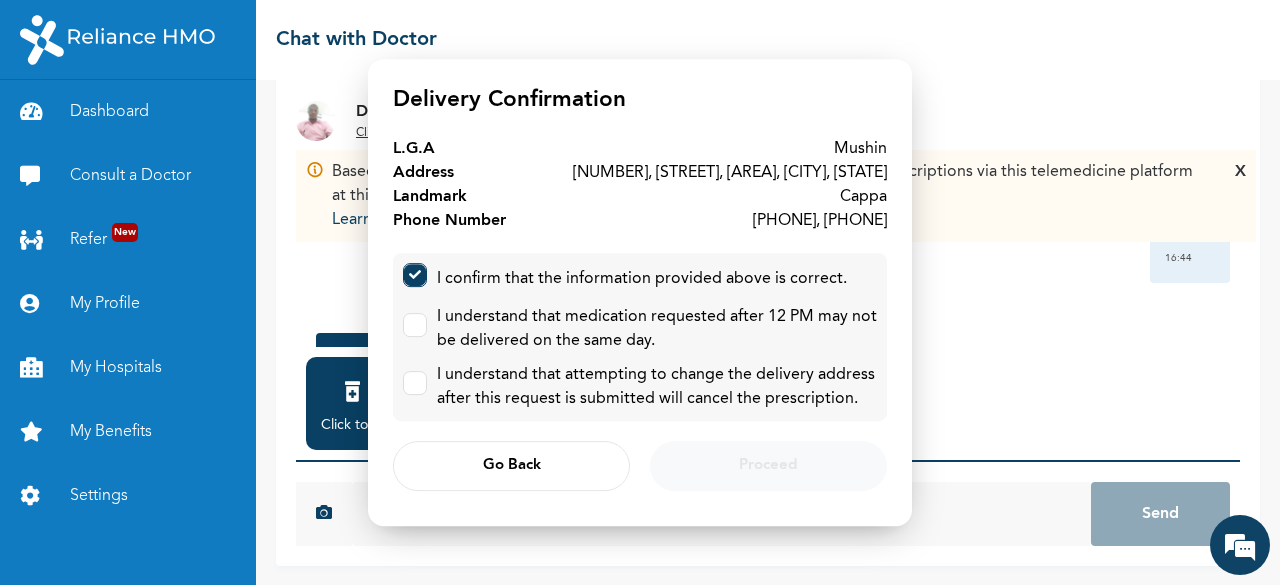 checkbox on "true" 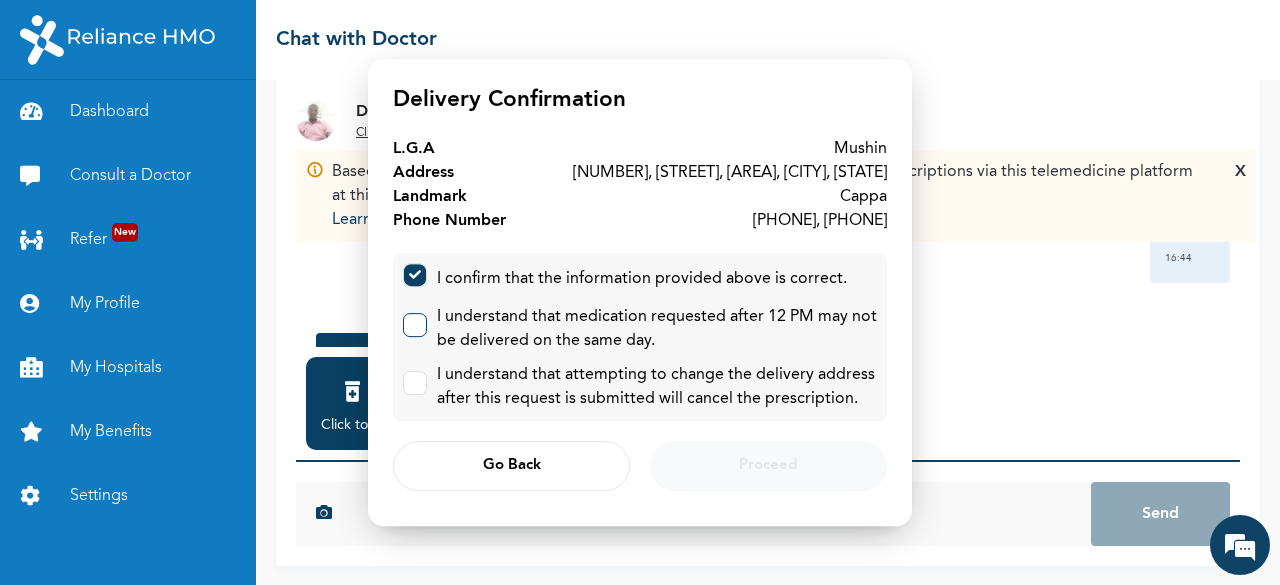 click at bounding box center [415, 325] 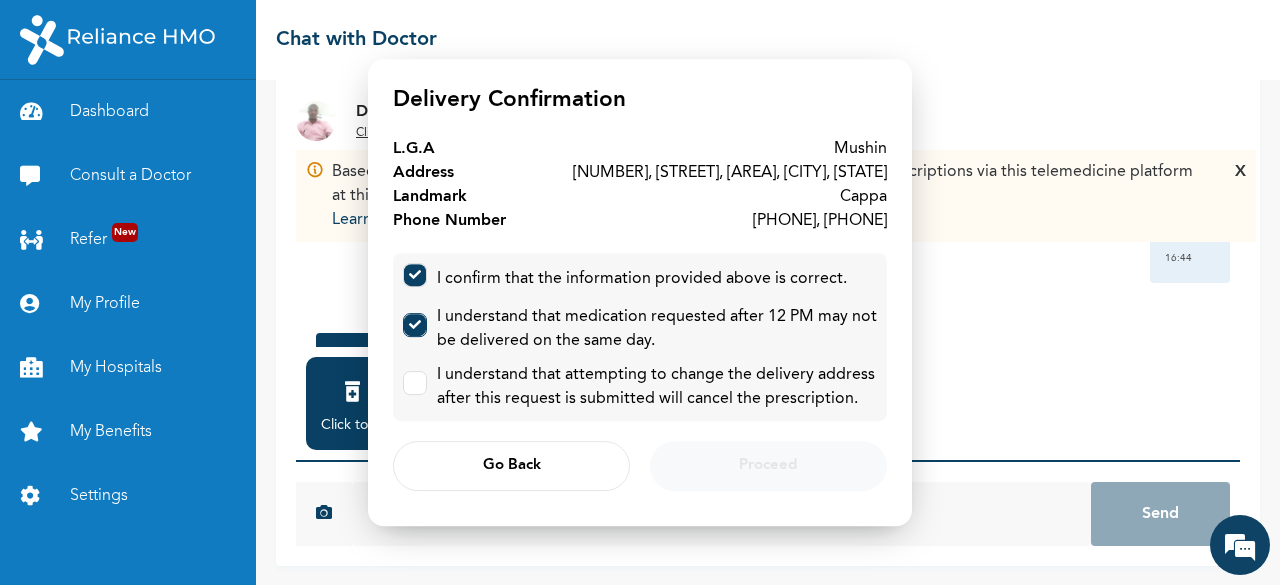 checkbox on "true" 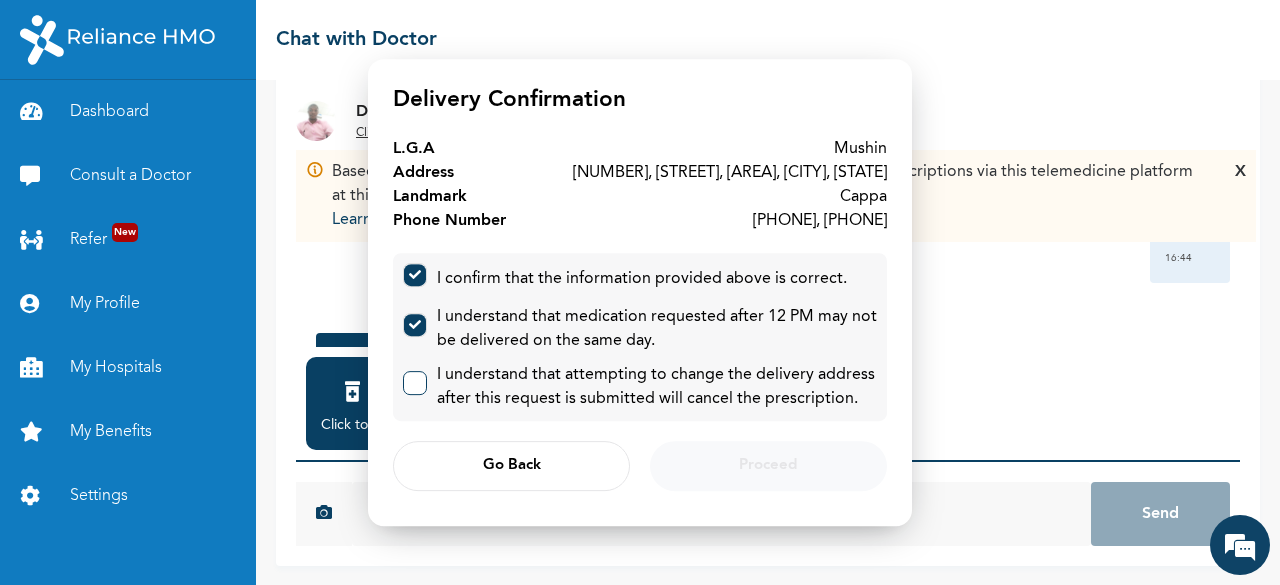 click at bounding box center (415, 383) 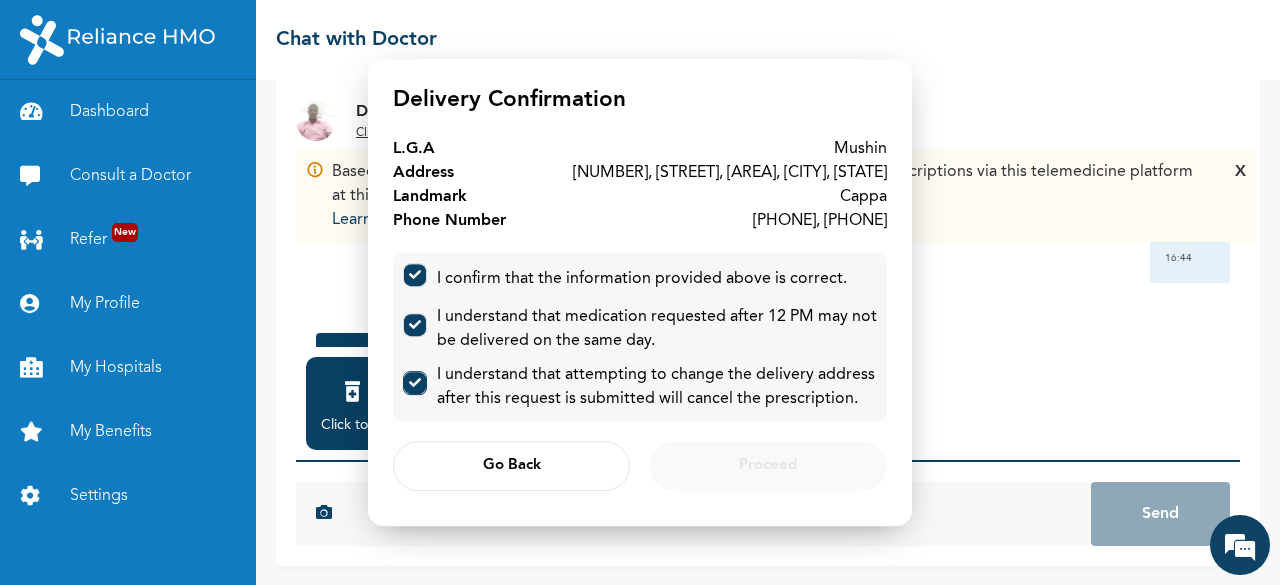 checkbox on "true" 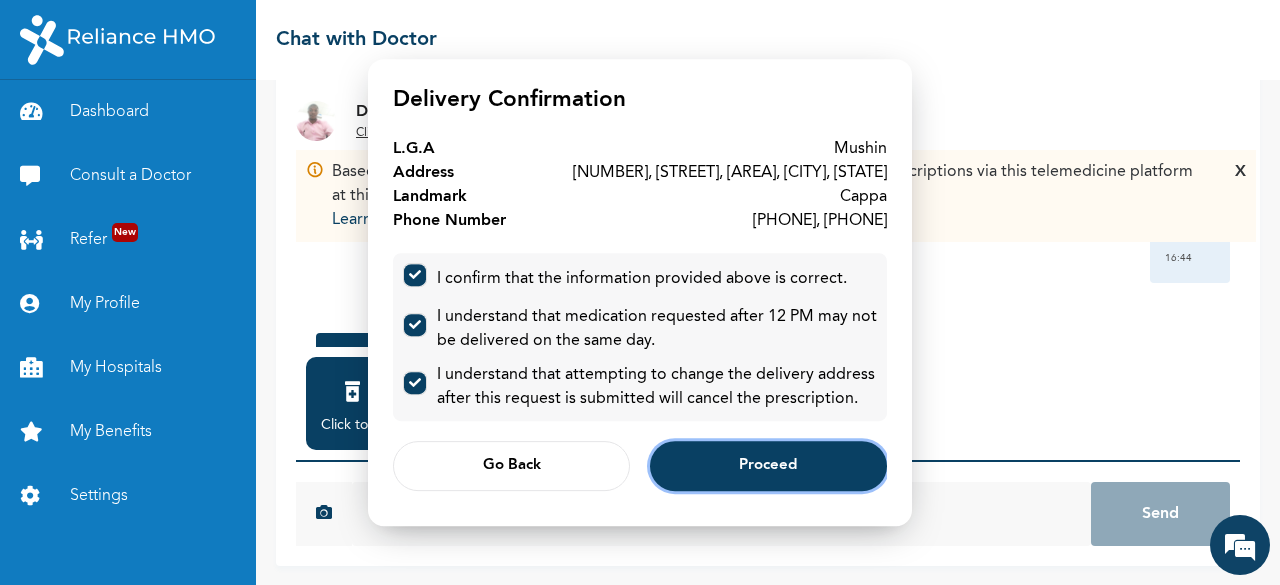 click on "Proceed" at bounding box center (768, 466) 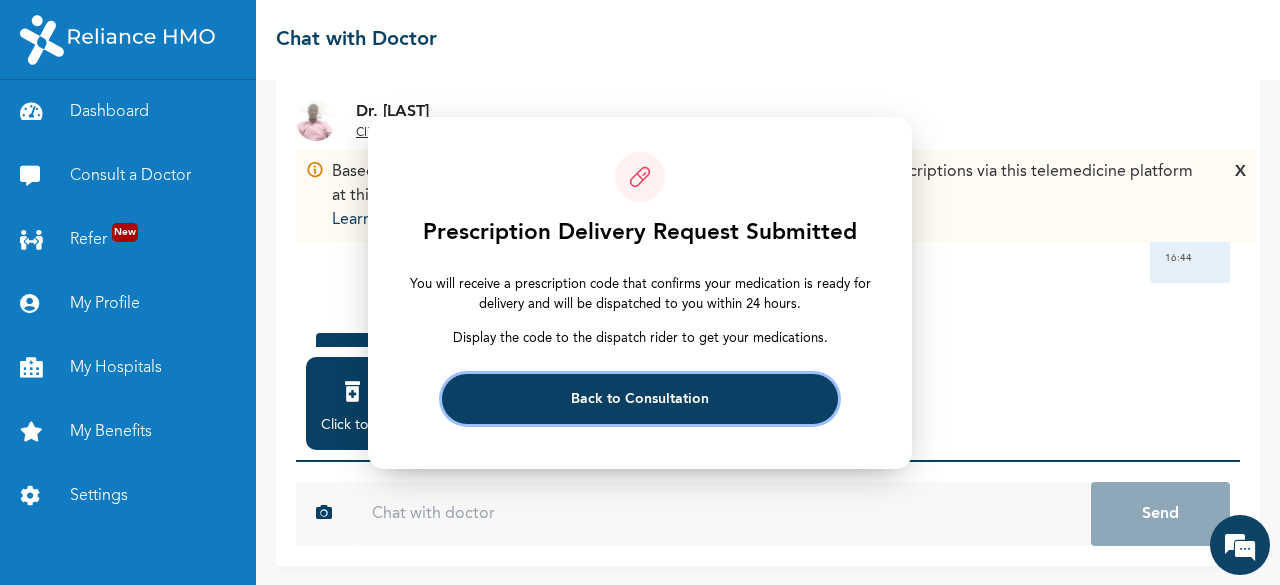 click on "Back to Consultation" at bounding box center (640, 398) 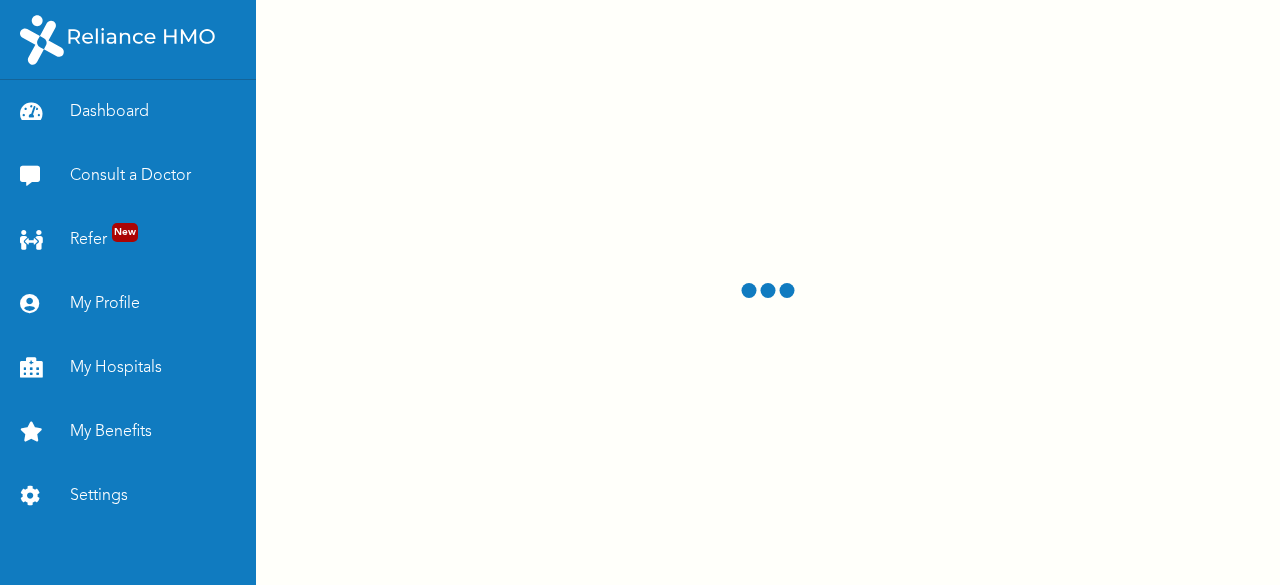 scroll, scrollTop: 0, scrollLeft: 0, axis: both 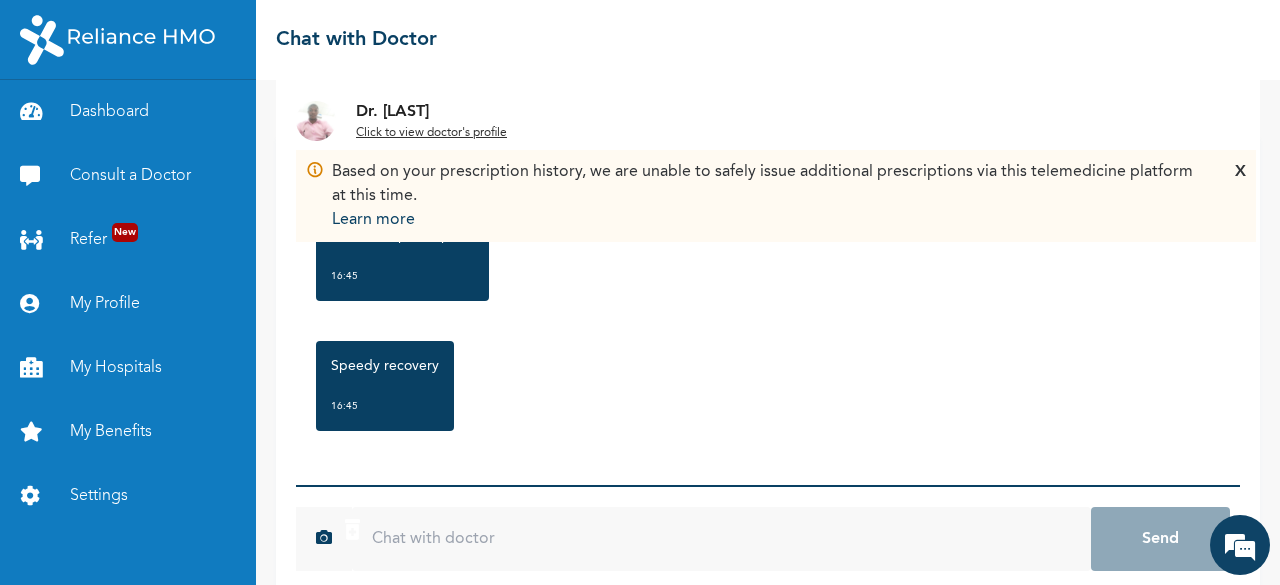 click at bounding box center (721, 539) 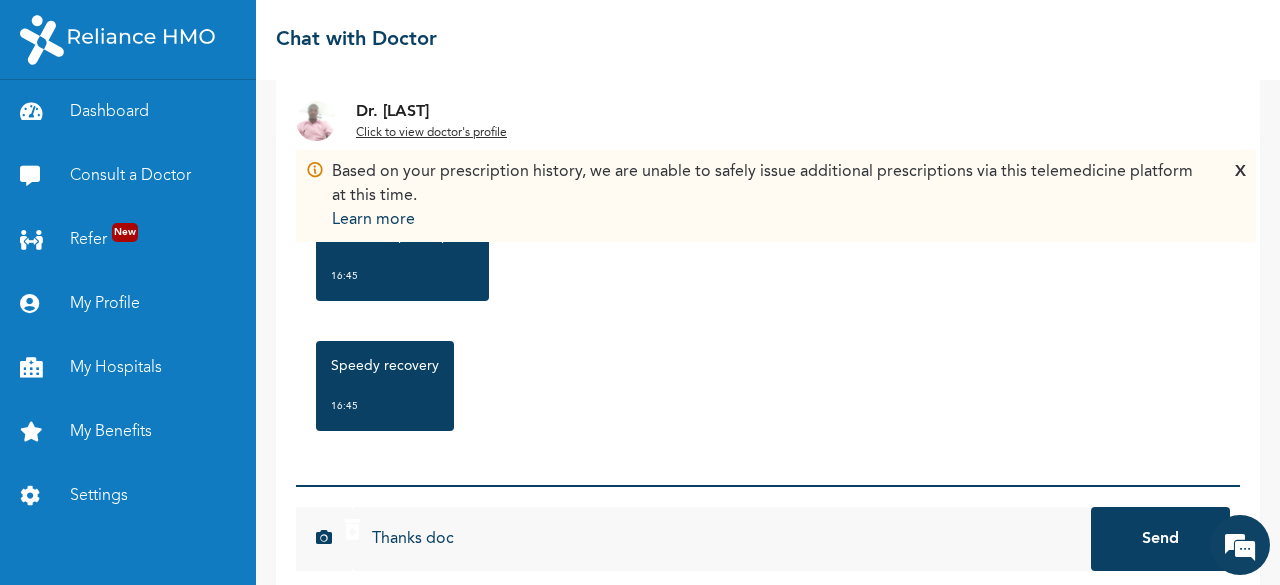 type on "Thanks doc" 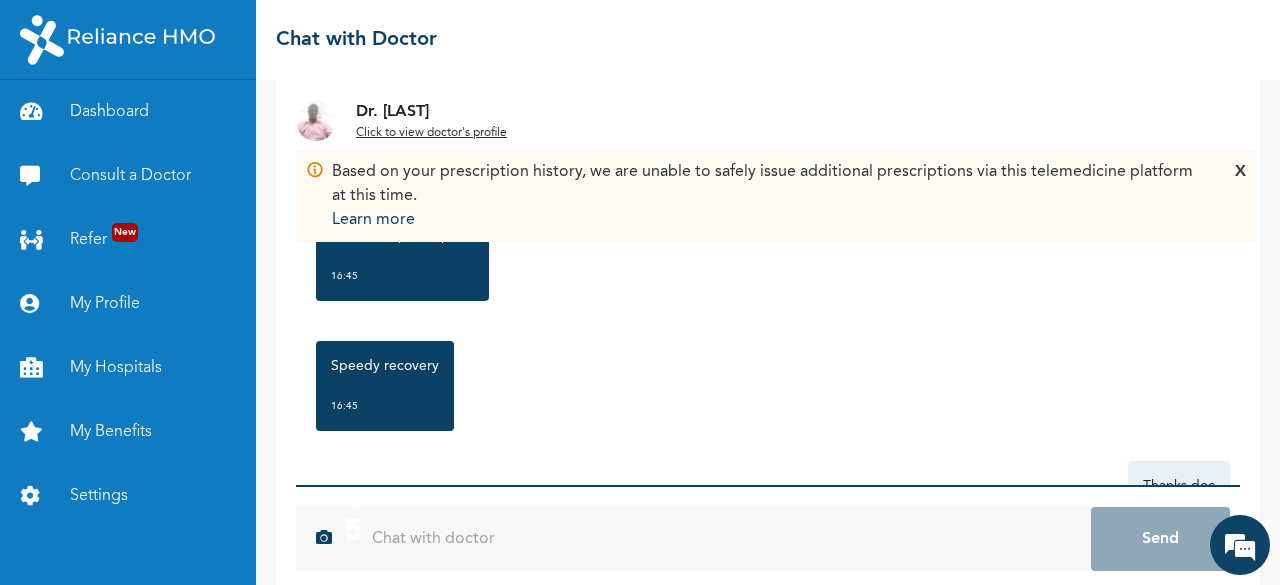 scroll, scrollTop: 1244, scrollLeft: 0, axis: vertical 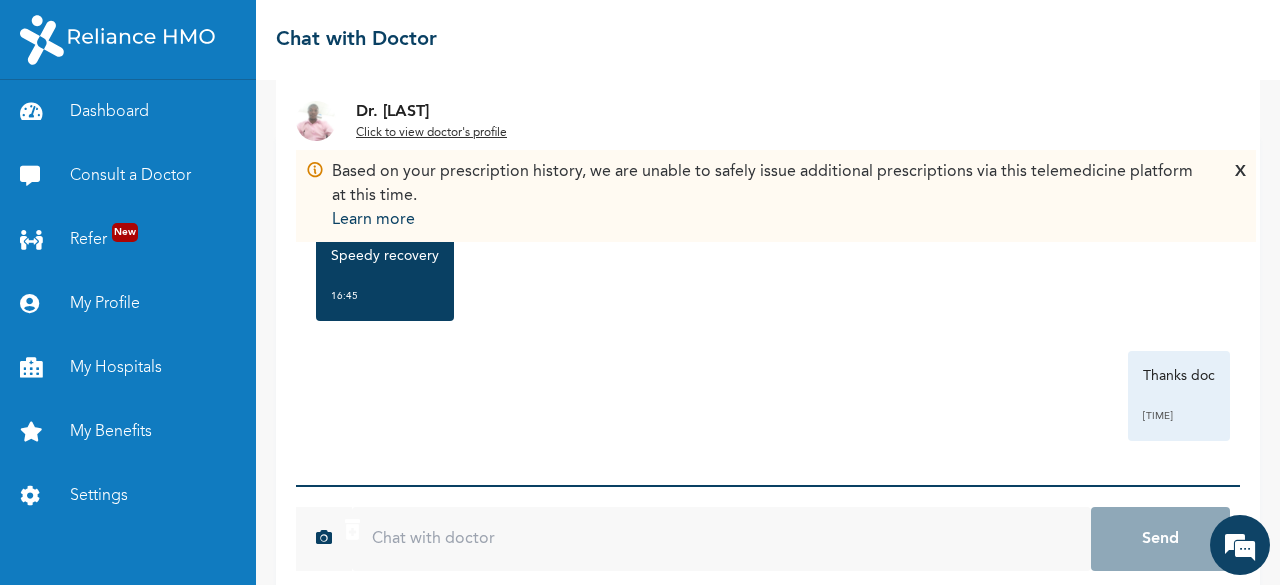 drag, startPoint x: 645, startPoint y: 391, endPoint x: 620, endPoint y: 421, distance: 39.051247 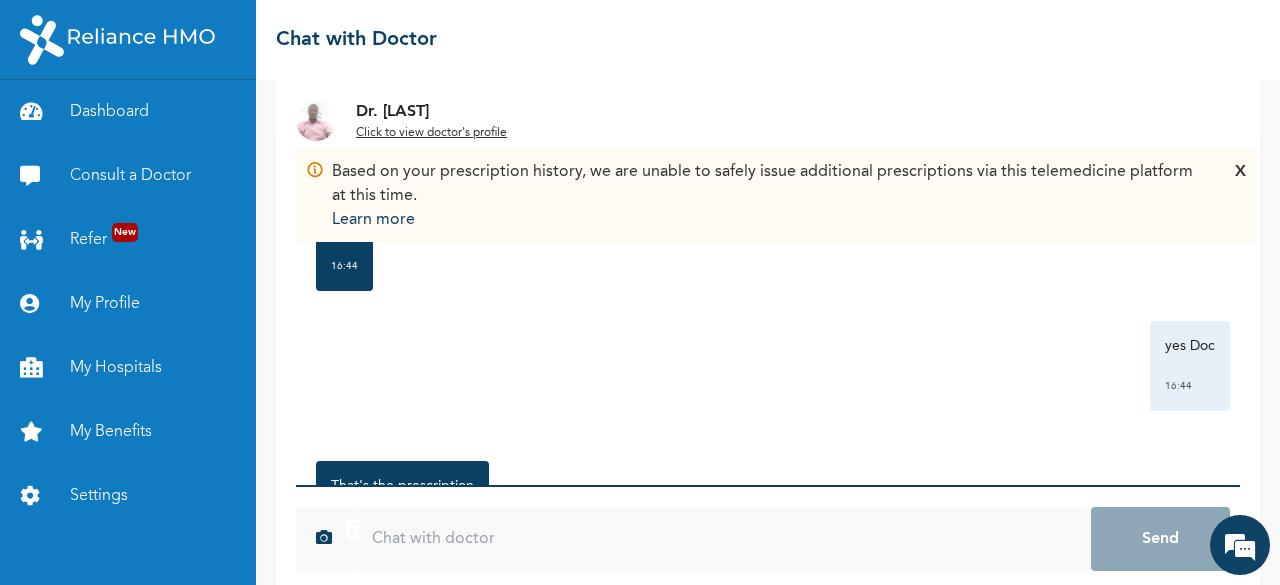 scroll, scrollTop: 882, scrollLeft: 0, axis: vertical 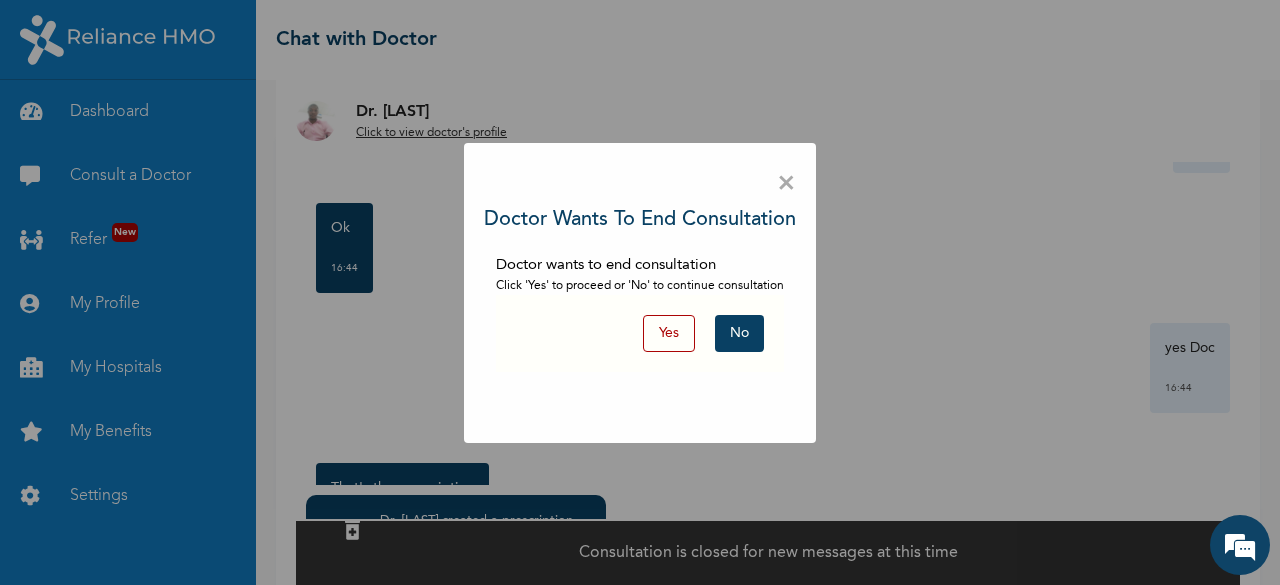 click on "Yes" at bounding box center [669, 333] 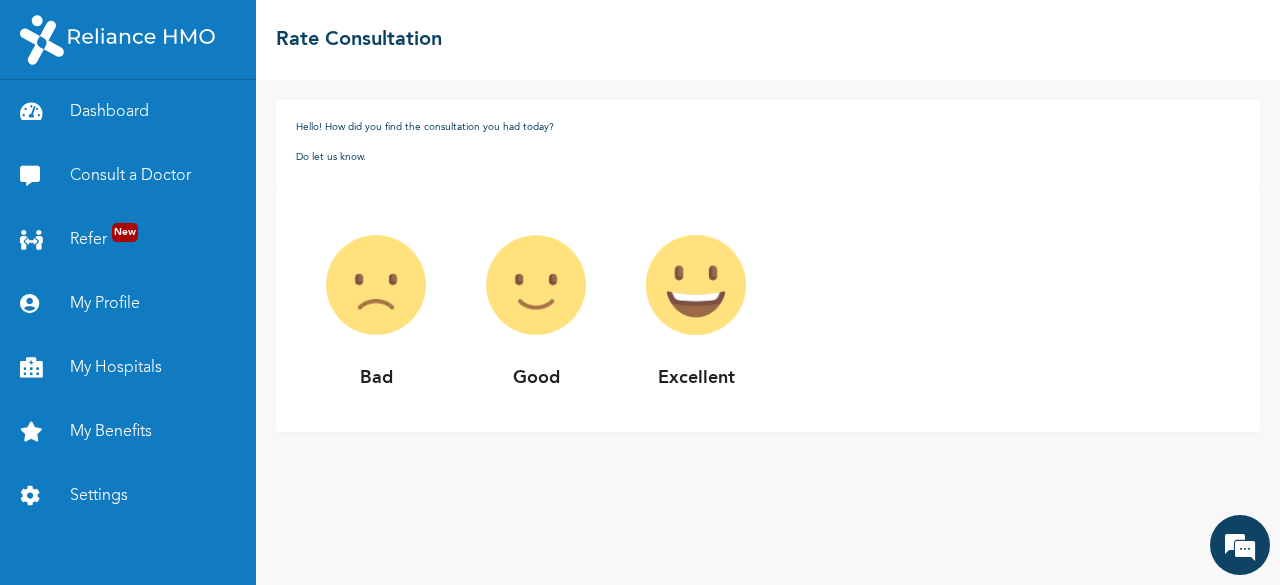 click at bounding box center [376, 285] 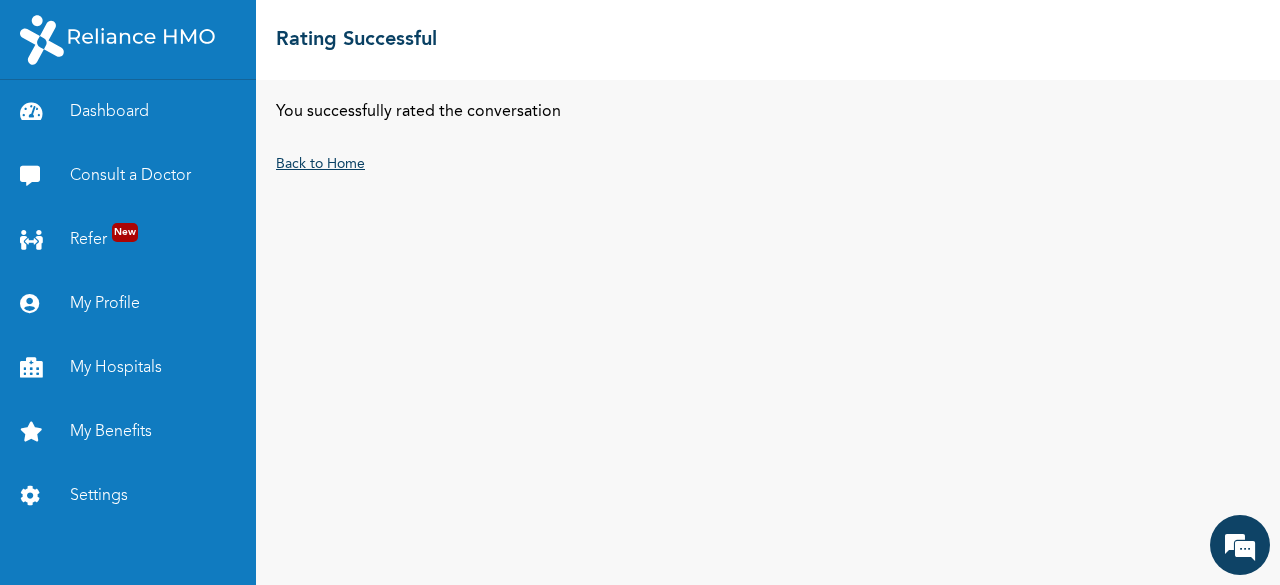 click on "Back to Home" at bounding box center [320, 164] 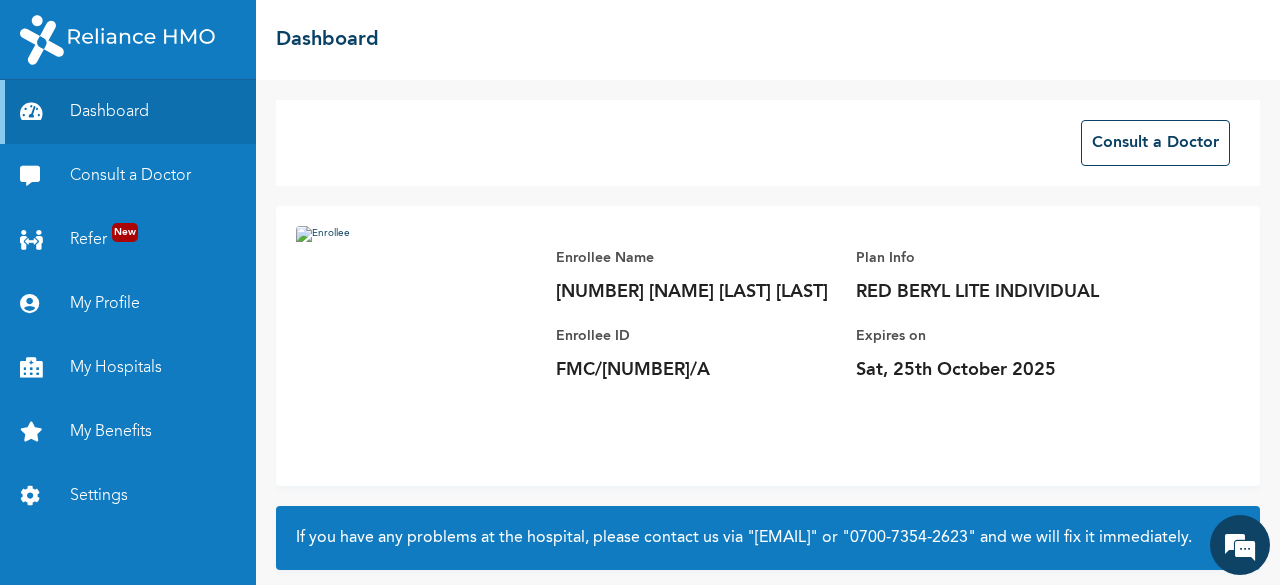 scroll, scrollTop: 189, scrollLeft: 0, axis: vertical 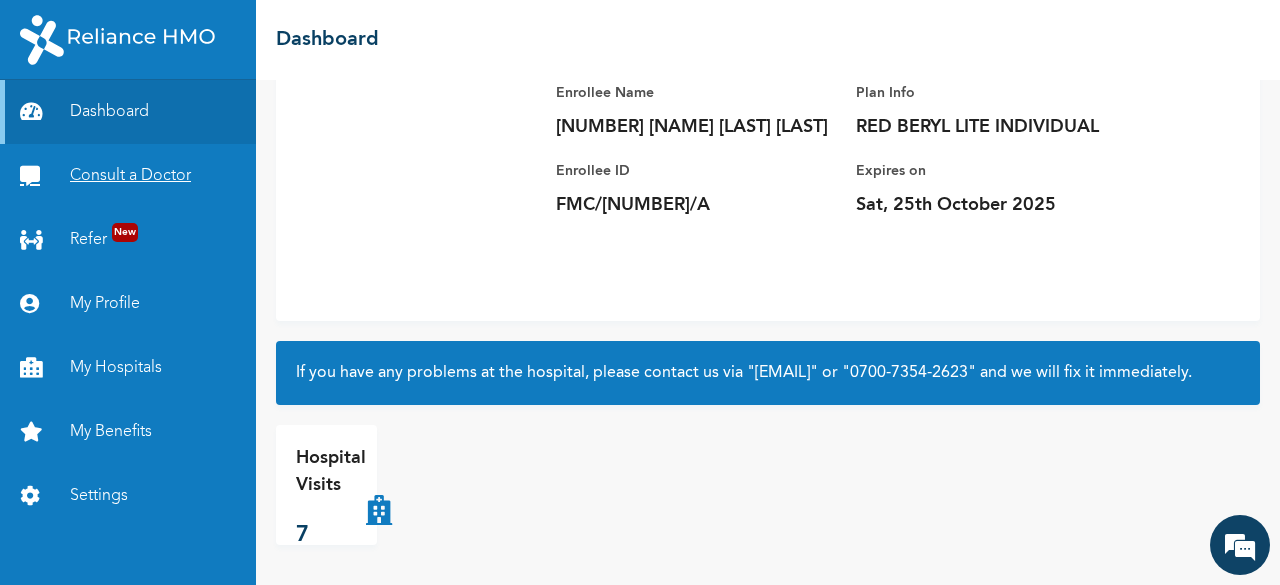click on "Consult a Doctor" at bounding box center (128, 176) 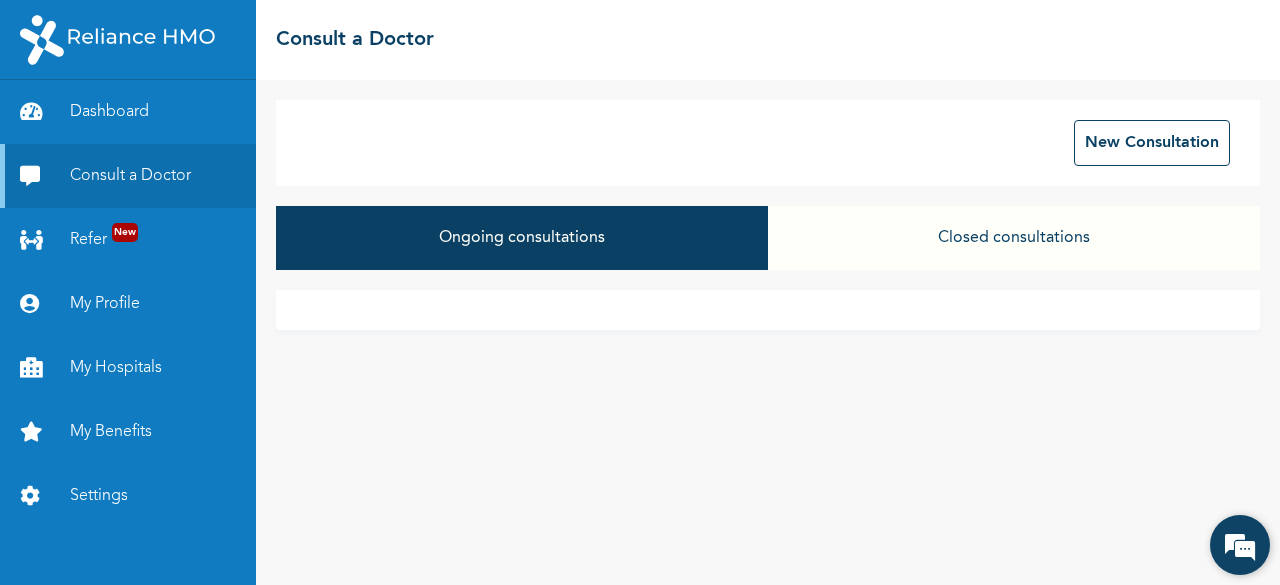 click at bounding box center (1240, 545) 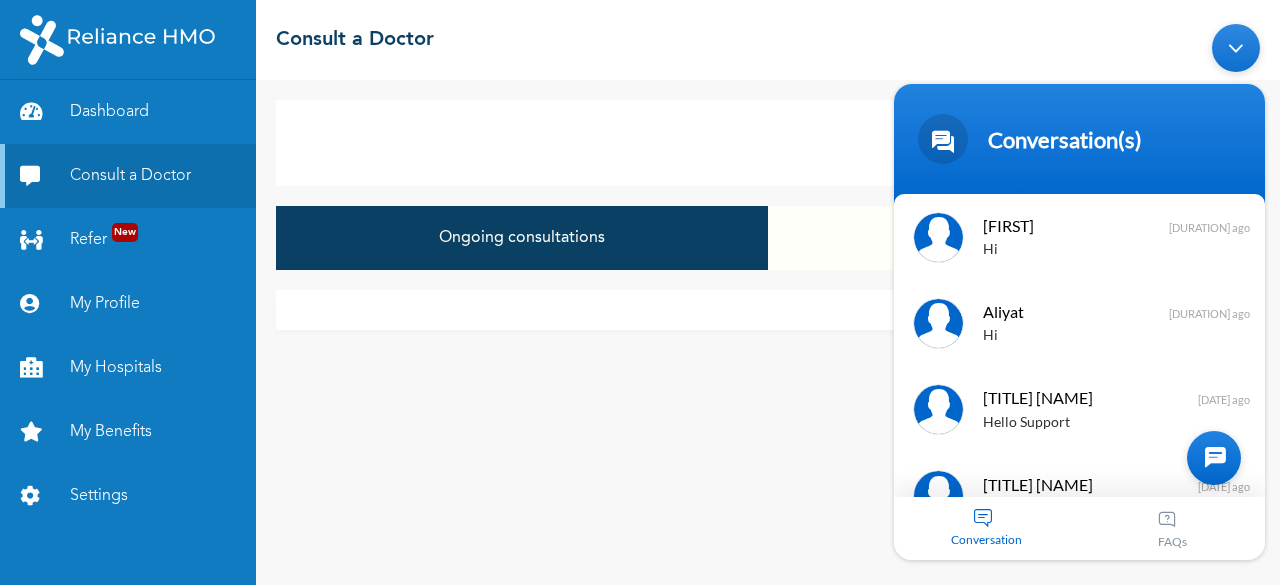 click on "Conversation" at bounding box center [987, 528] 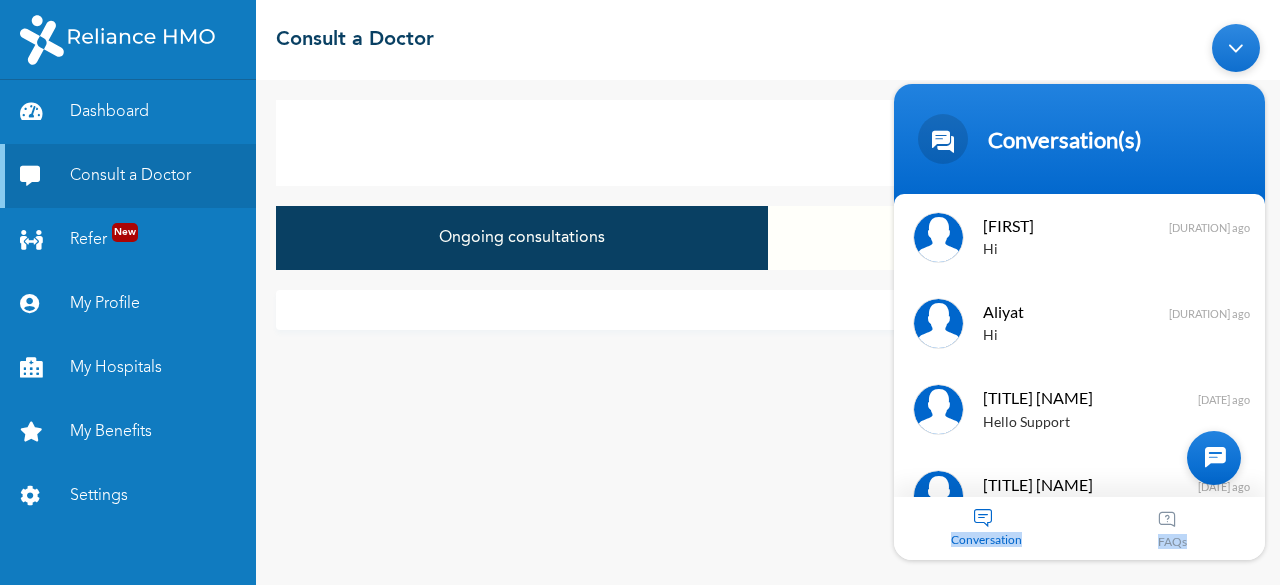 drag, startPoint x: 988, startPoint y: 524, endPoint x: 1222, endPoint y: 448, distance: 246.03252 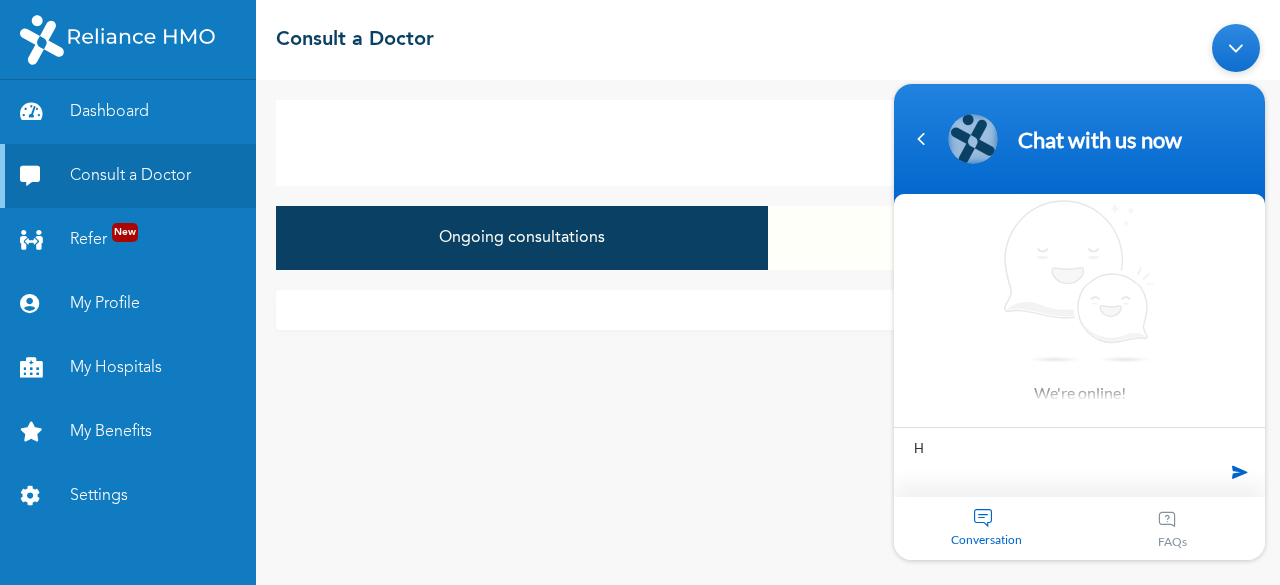 type on "HI" 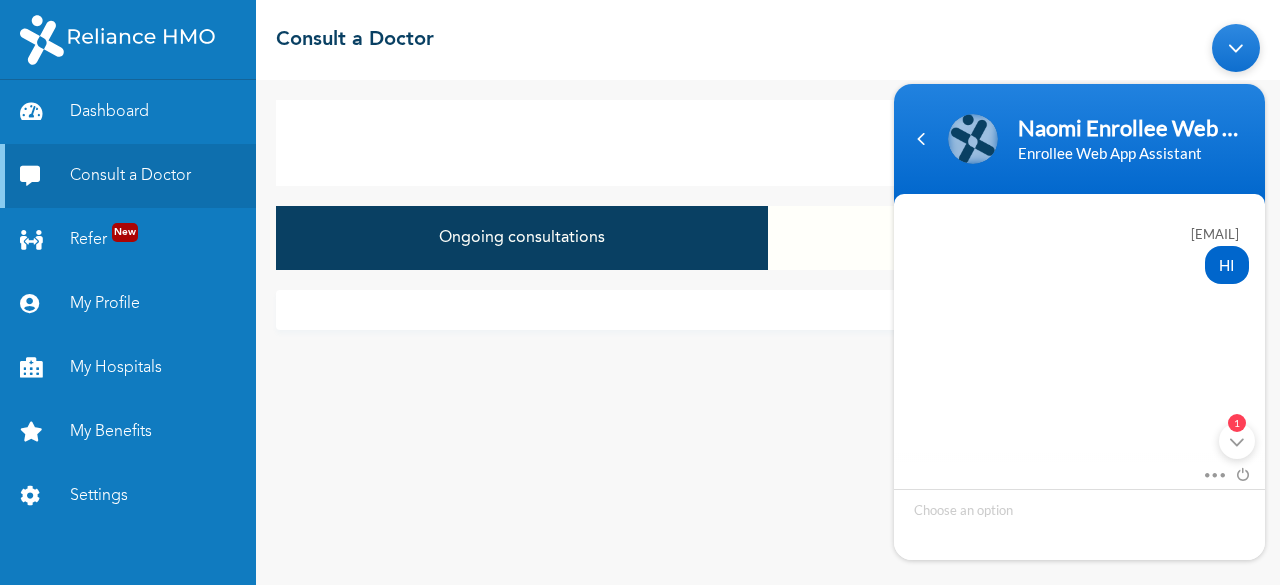 scroll, scrollTop: 316, scrollLeft: 0, axis: vertical 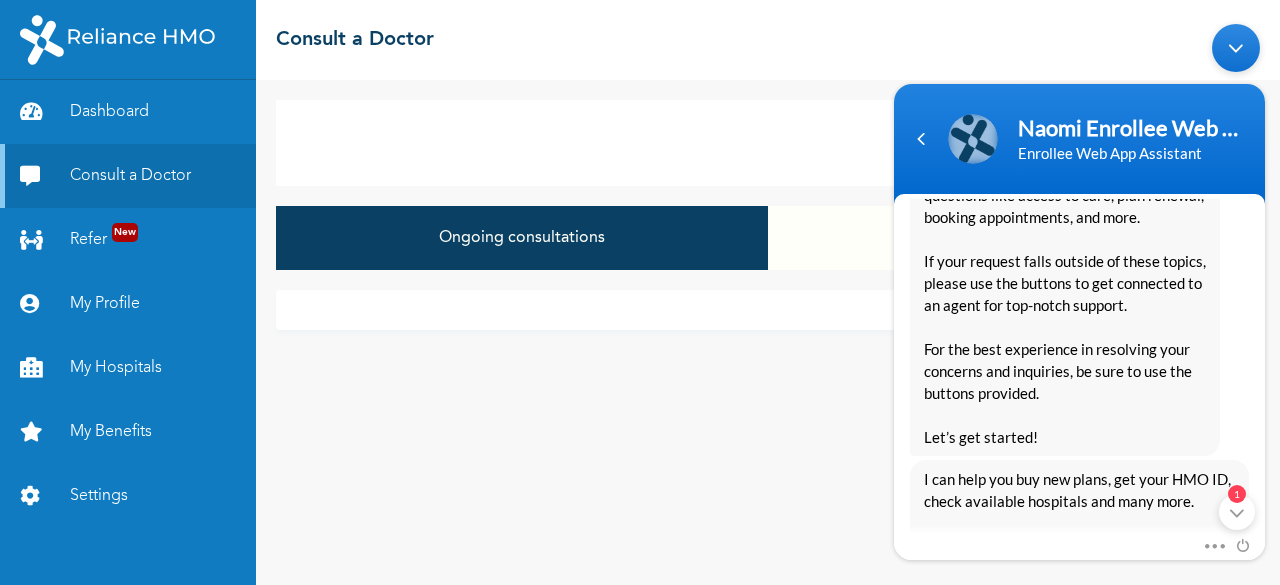 click on "Hello [USERNAME] Welcome to Reliance HMO! My name is Naomi, your digital assistant! It's a pleasure to have you here.  😊 I'm designed to help with common questions like access to care, plan renewal, booking appointments, and more. If your request falls outside of these topics, please use the buttons to get connected to an agent for top-notch support. For the best experience in resolving your concerns and inquiries, be sure to use the buttons provided. Let’s get started!" at bounding box center (1079, 238) 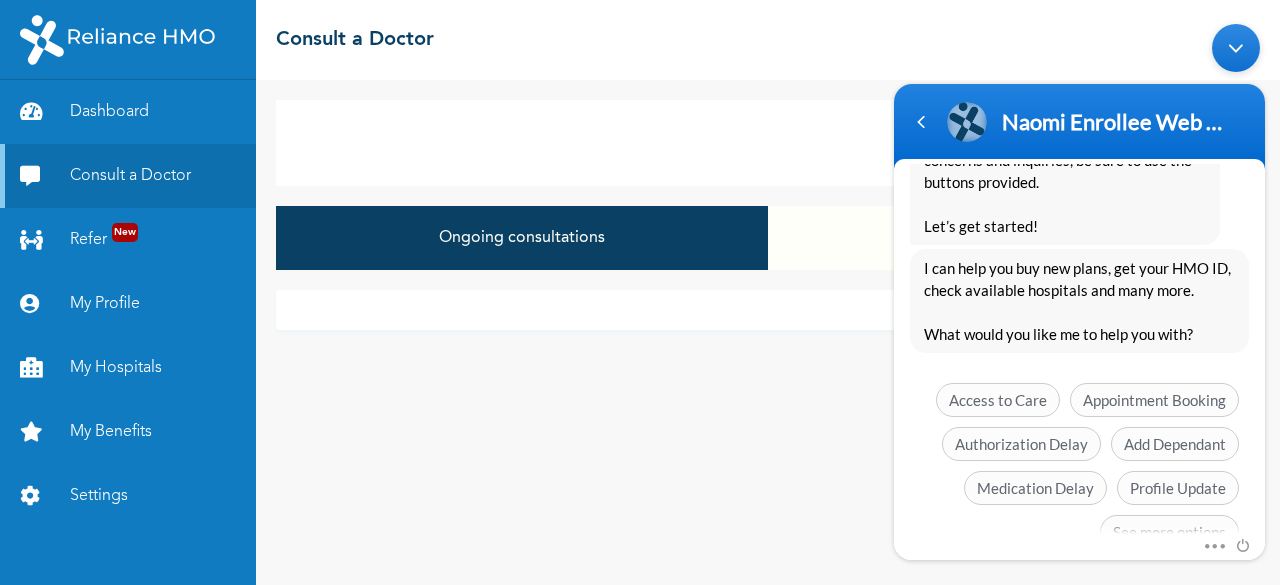 scroll, scrollTop: 540, scrollLeft: 0, axis: vertical 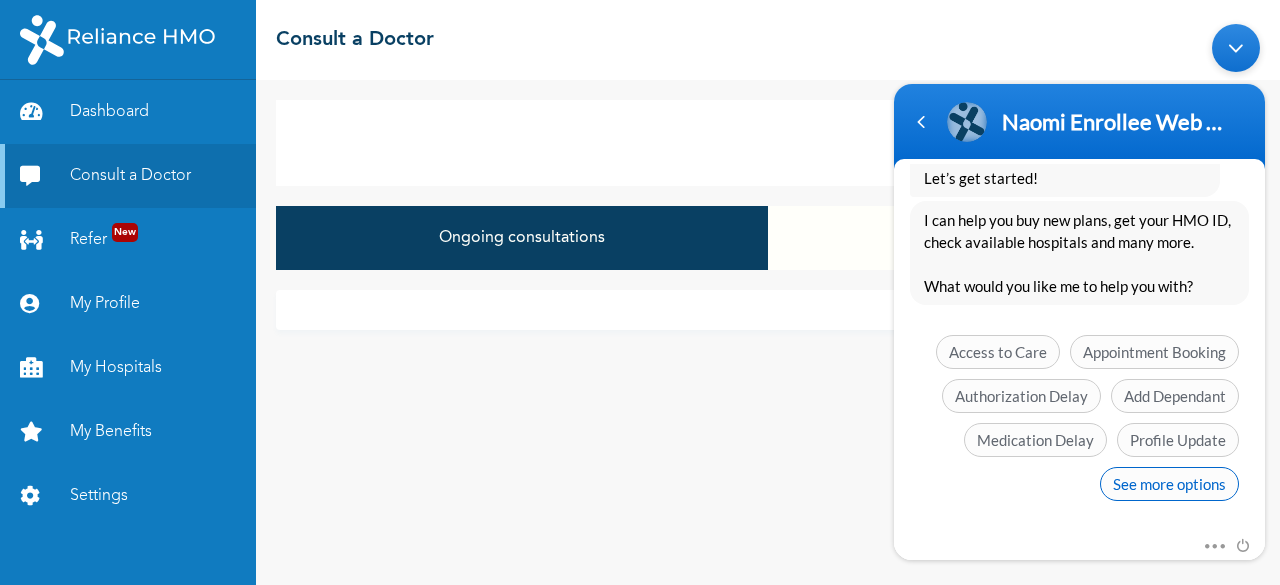 click on "See more options" at bounding box center [1169, 484] 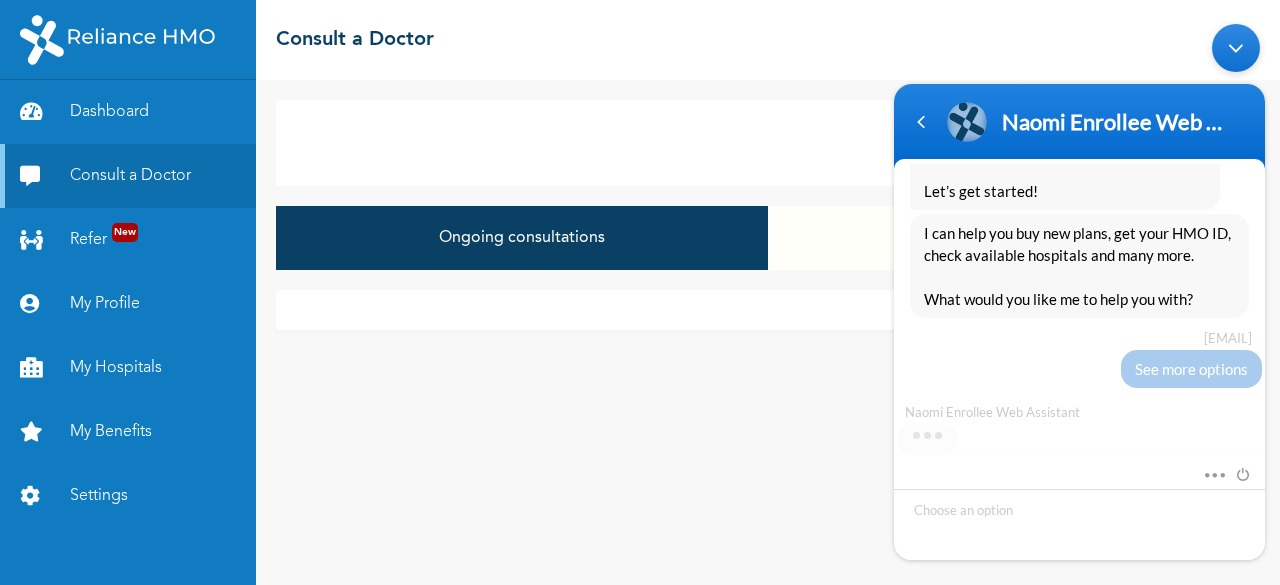scroll, scrollTop: 524, scrollLeft: 0, axis: vertical 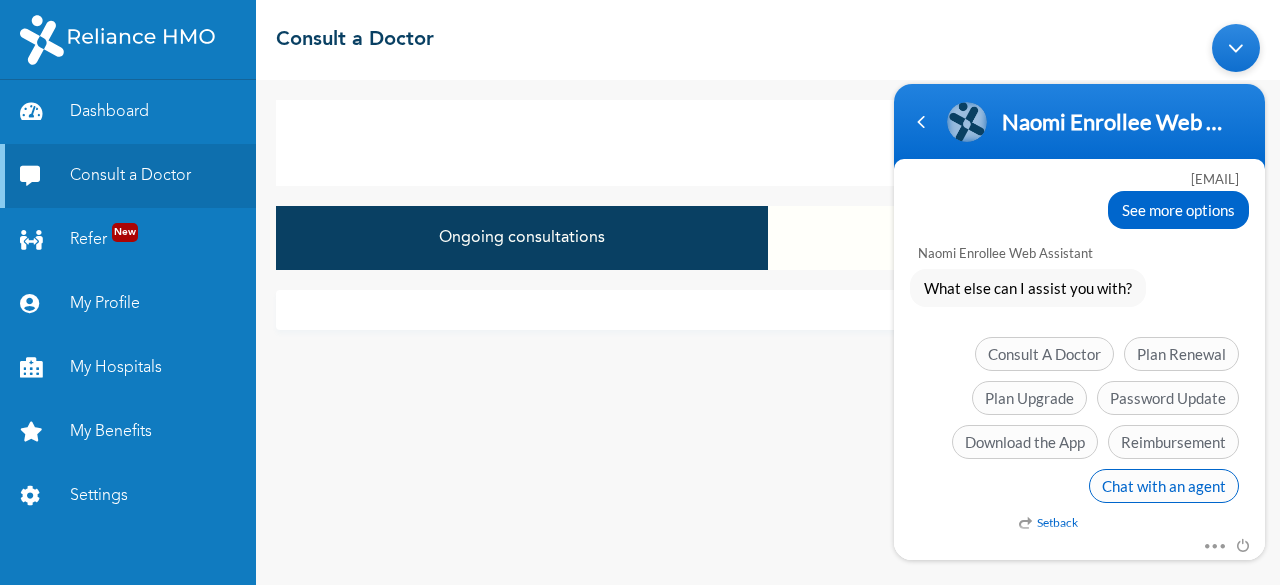 click on "Chat with an agent" at bounding box center (1164, 486) 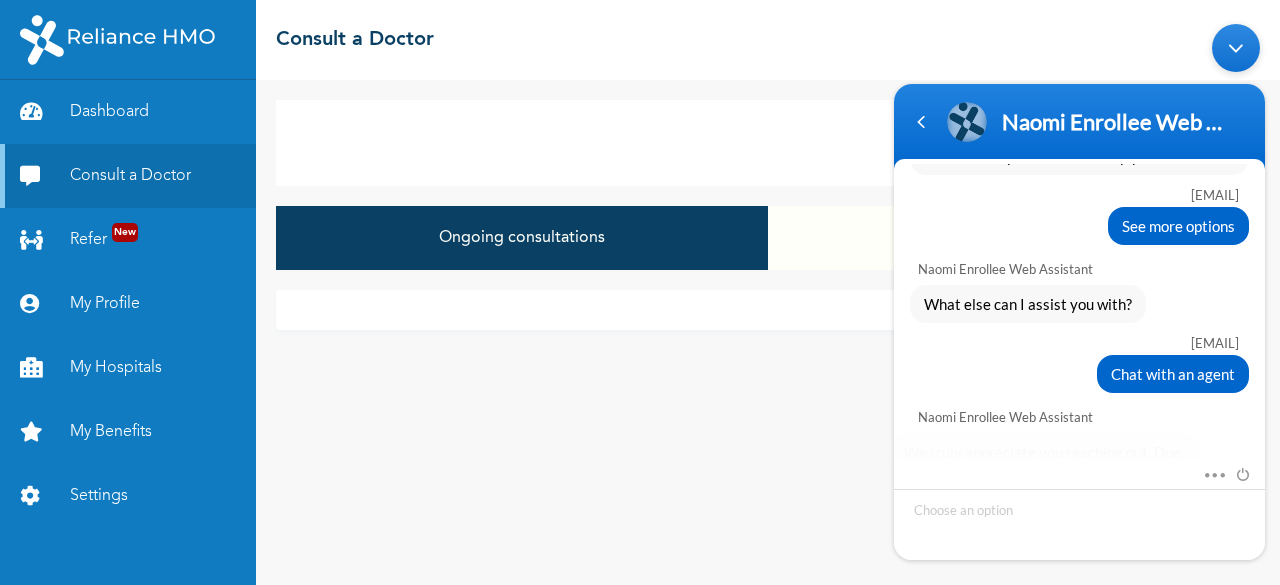 scroll, scrollTop: 974, scrollLeft: 0, axis: vertical 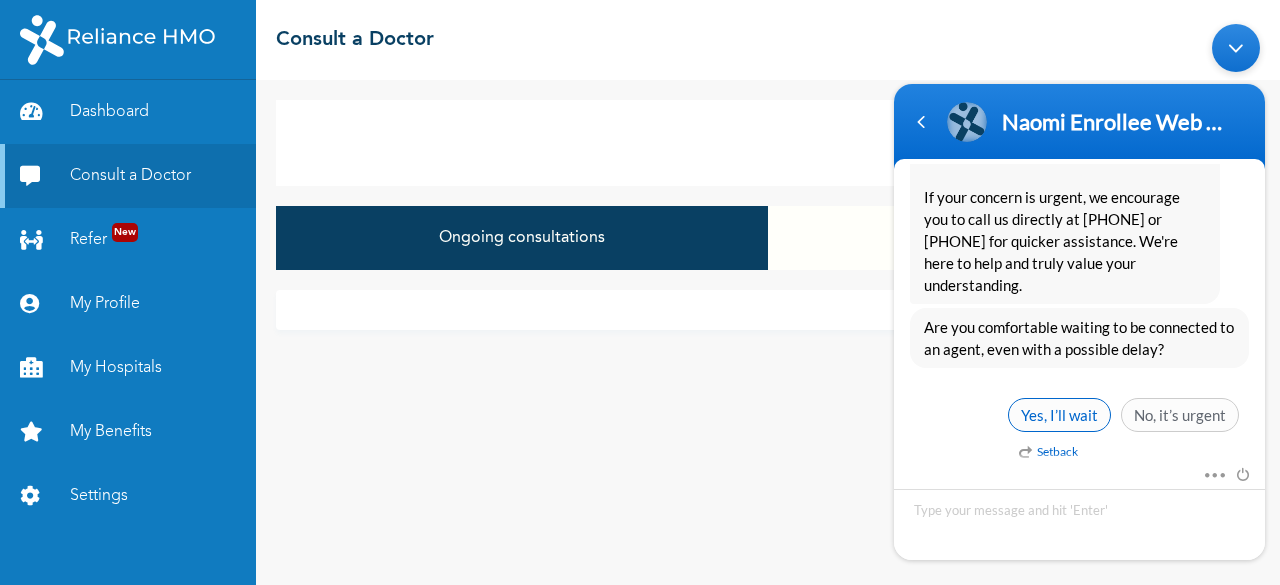 click on "Yes, I’ll wait" at bounding box center [1059, 415] 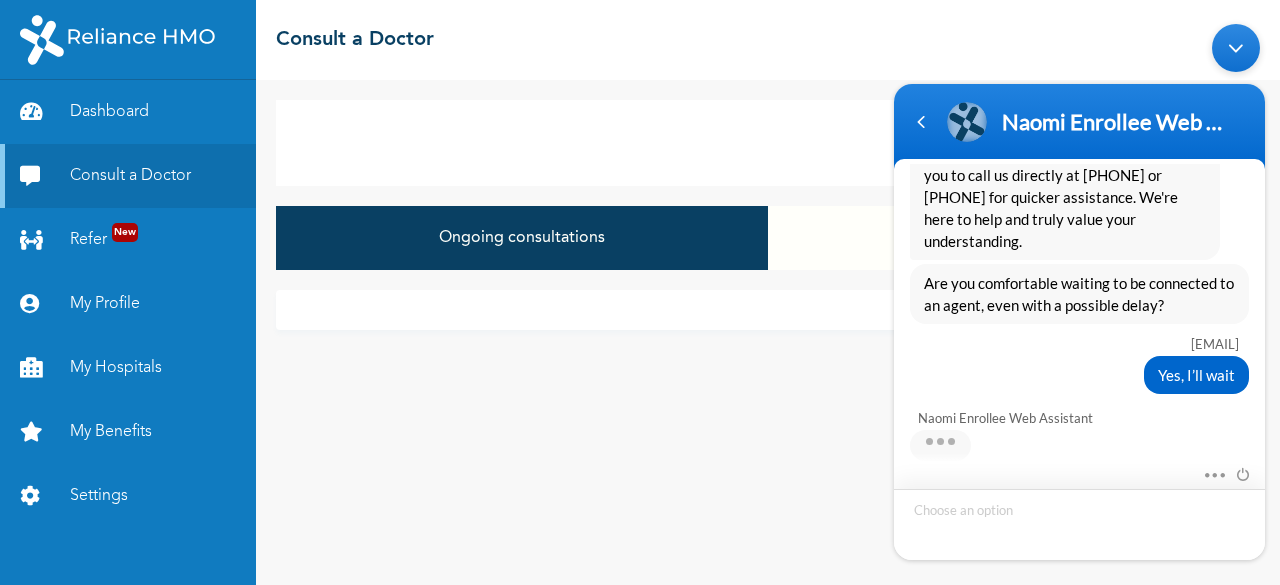 scroll, scrollTop: 1227, scrollLeft: 0, axis: vertical 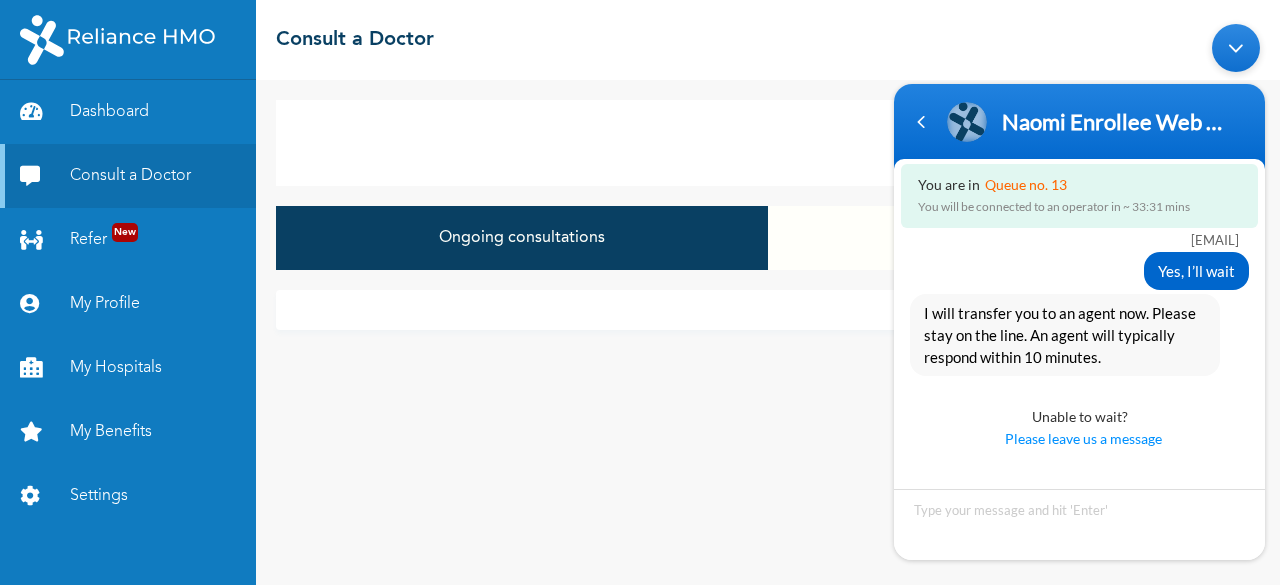 click at bounding box center (1079, 511) 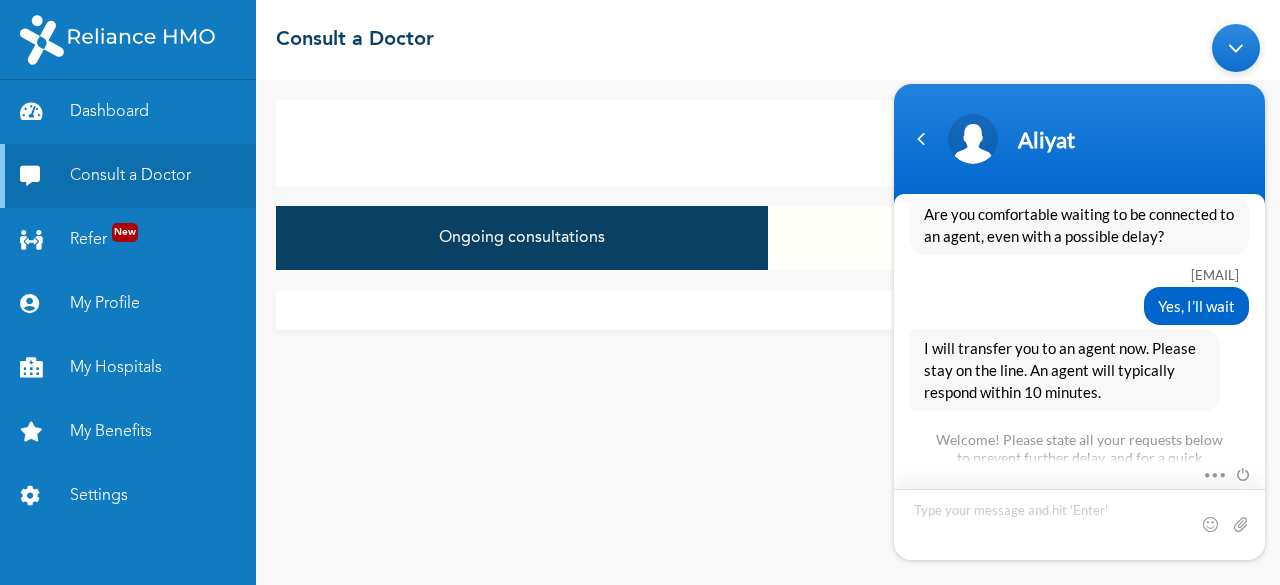 scroll, scrollTop: 1372, scrollLeft: 0, axis: vertical 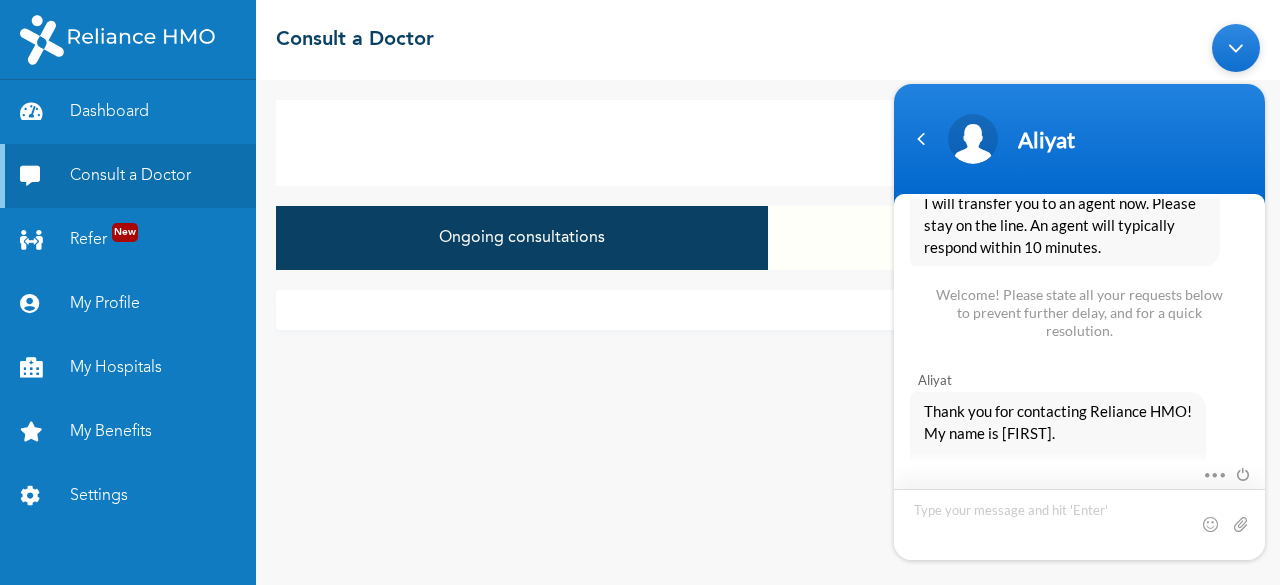 click at bounding box center [1079, 524] 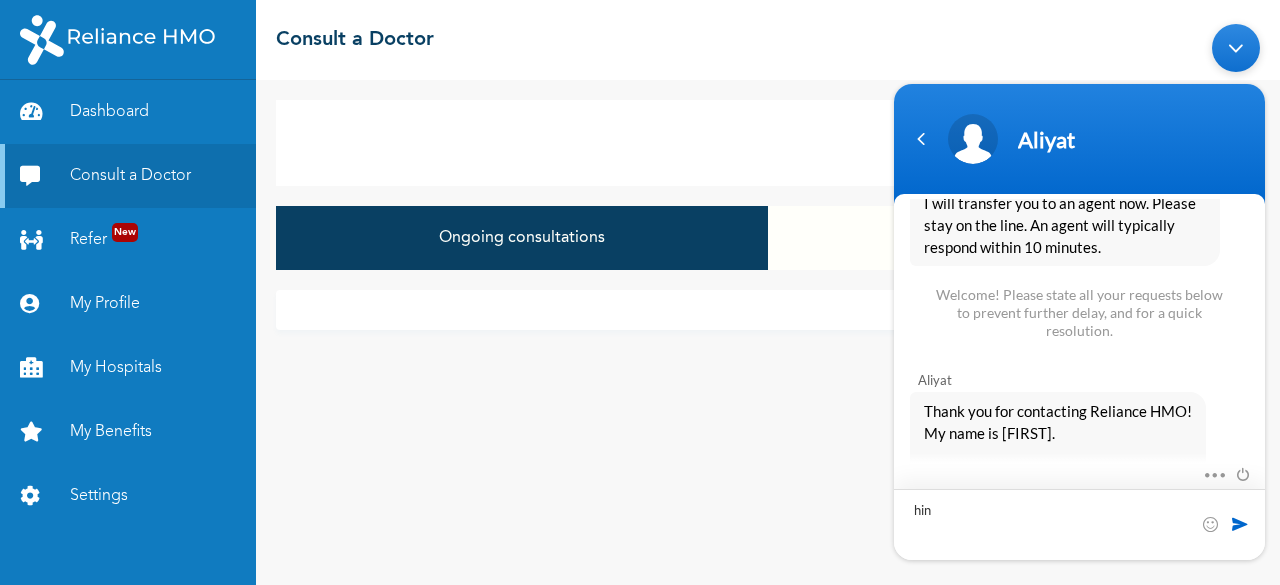 type on "hi" 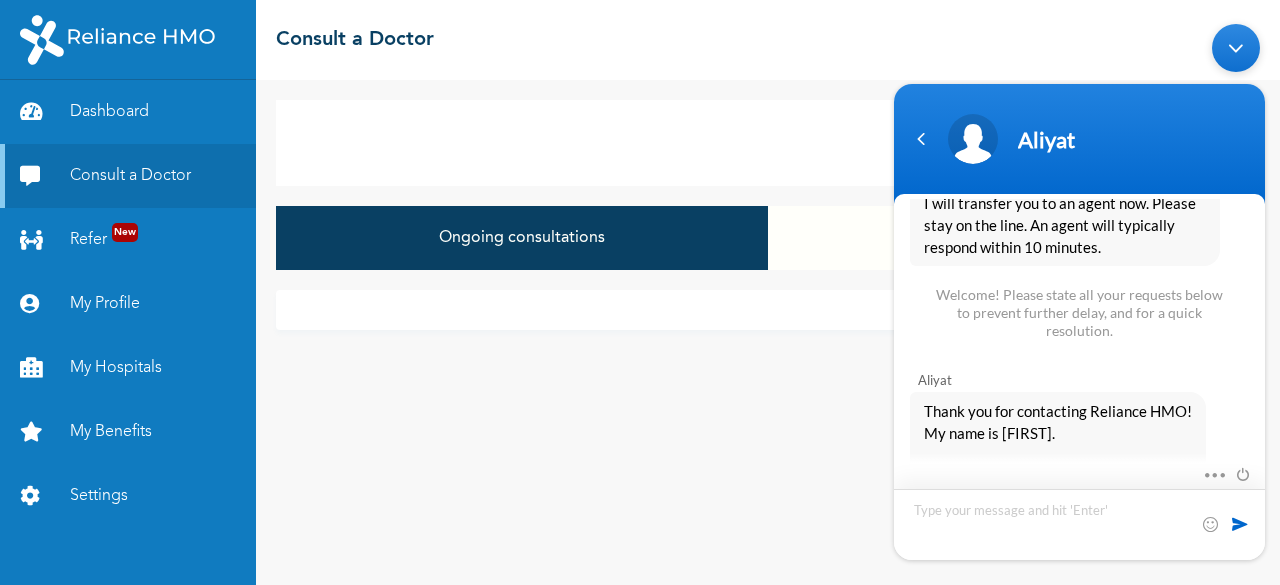 scroll, scrollTop: 1477, scrollLeft: 0, axis: vertical 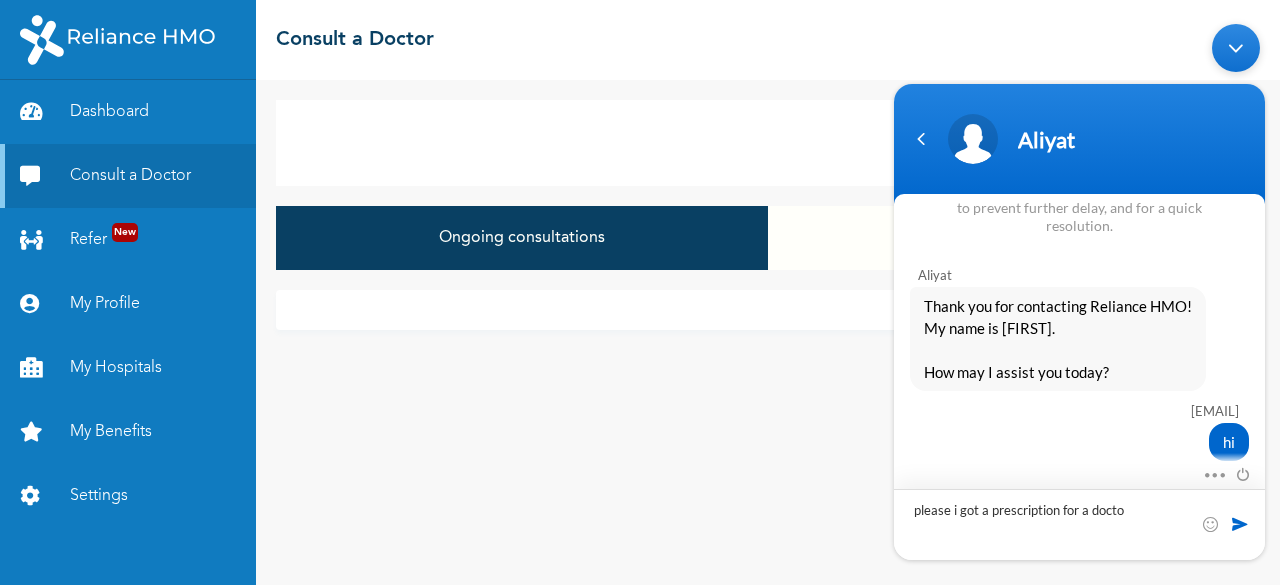 type on "please i got a prescription for a doctor" 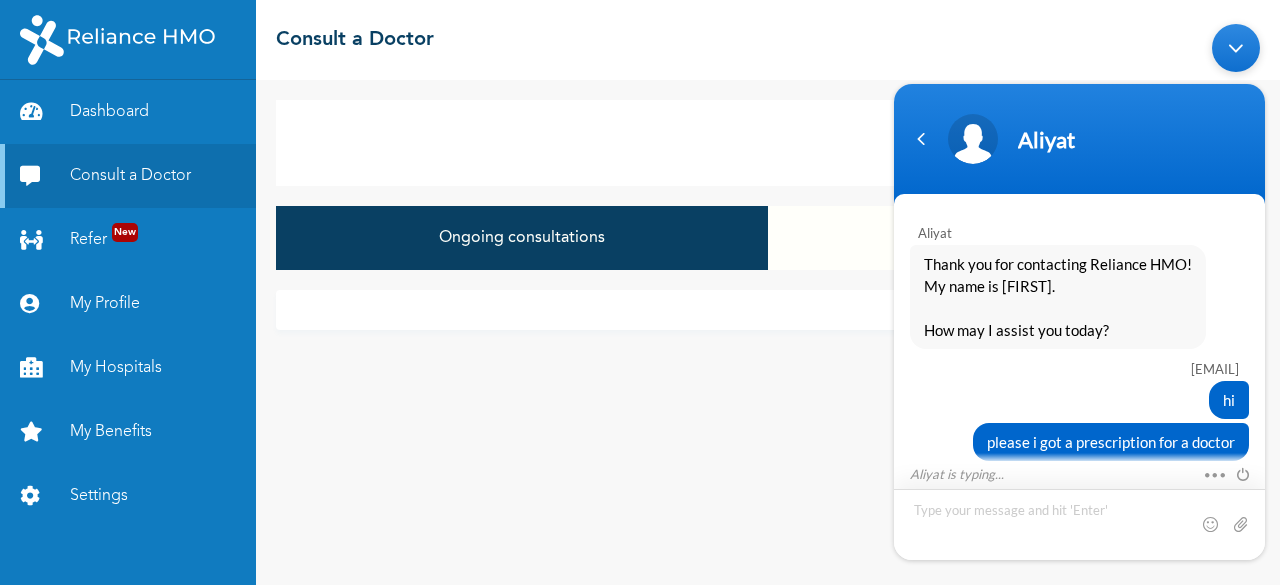 scroll, scrollTop: 1588, scrollLeft: 0, axis: vertical 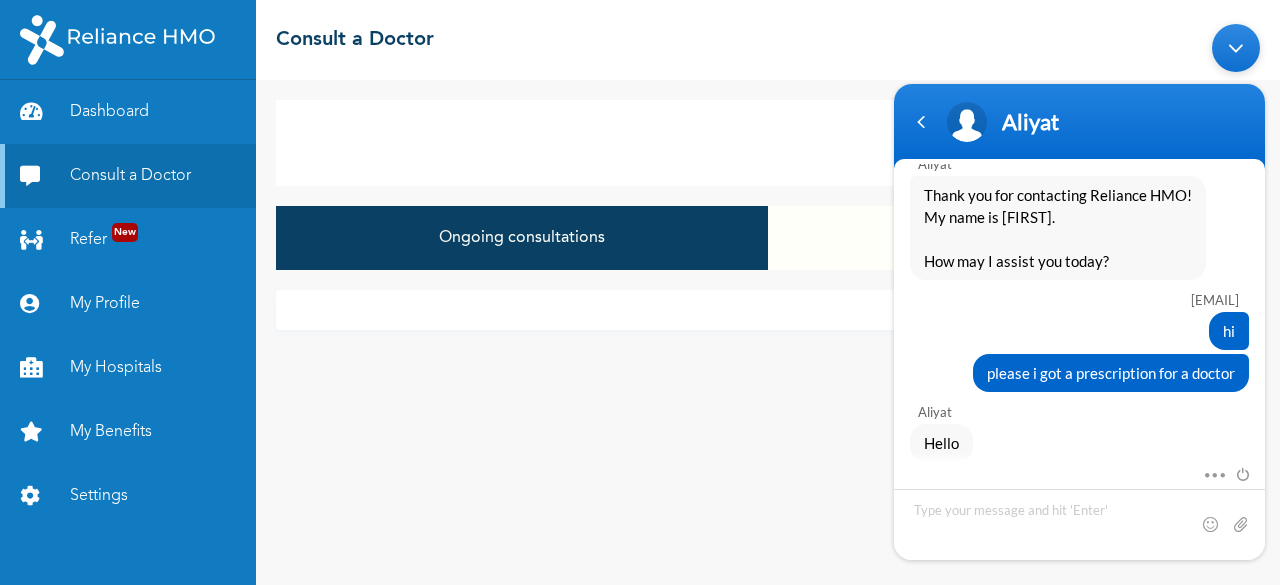 drag, startPoint x: 1077, startPoint y: 363, endPoint x: 1253, endPoint y: 414, distance: 183.24028 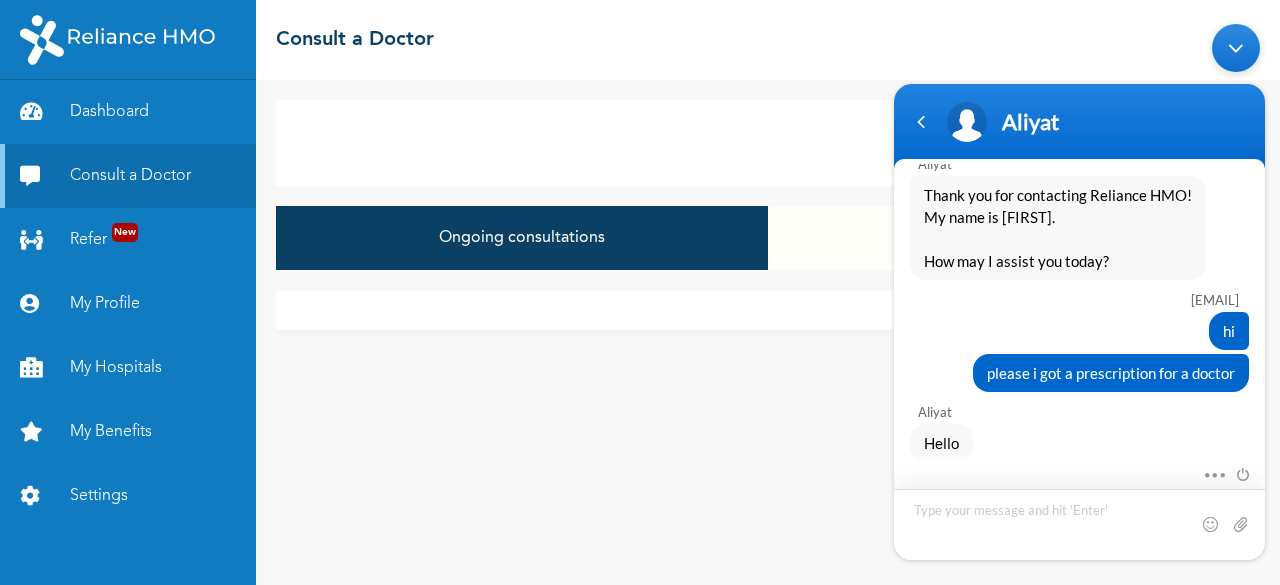 click at bounding box center (1079, 524) 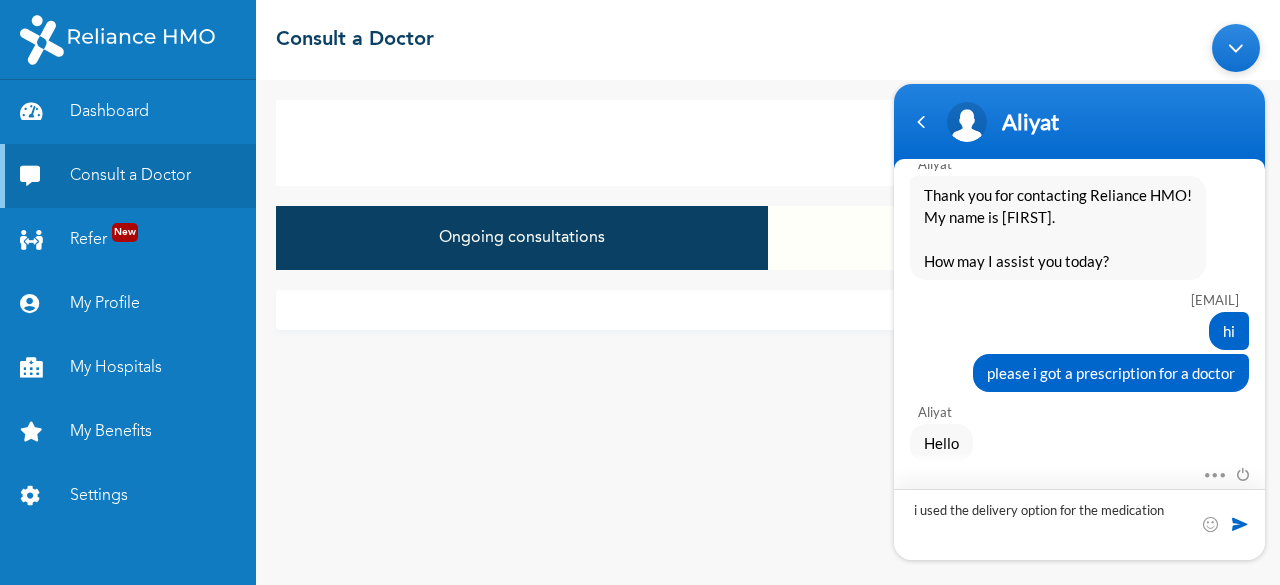 type on "i used the delivery option for the medications" 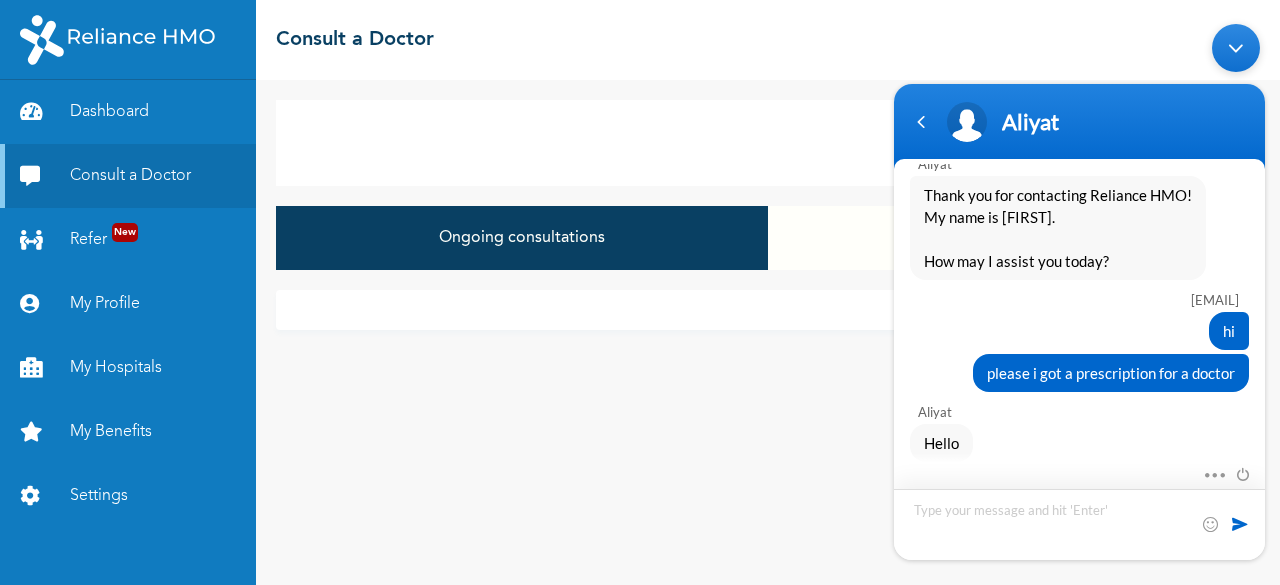 scroll, scrollTop: 1644, scrollLeft: 0, axis: vertical 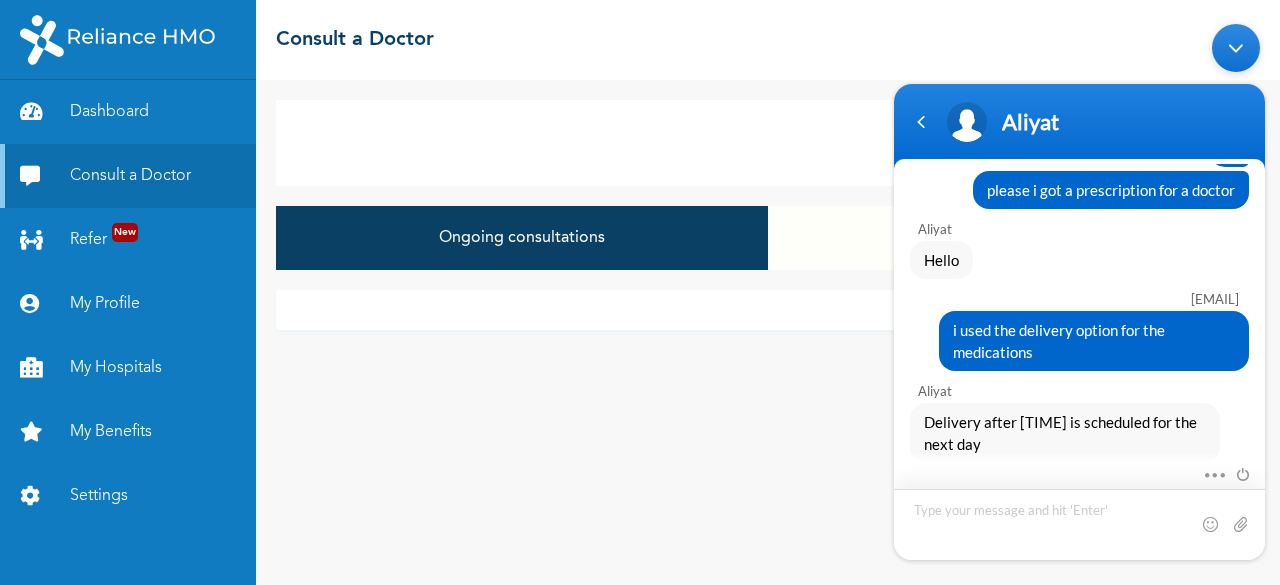 click at bounding box center (1079, 524) 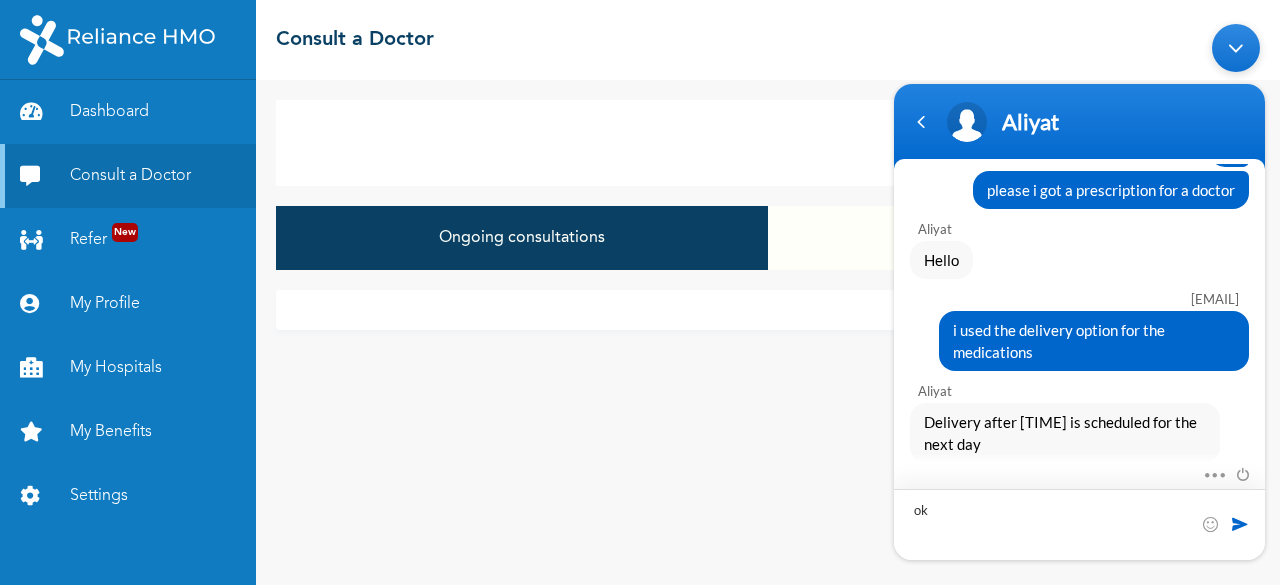 type on "ok" 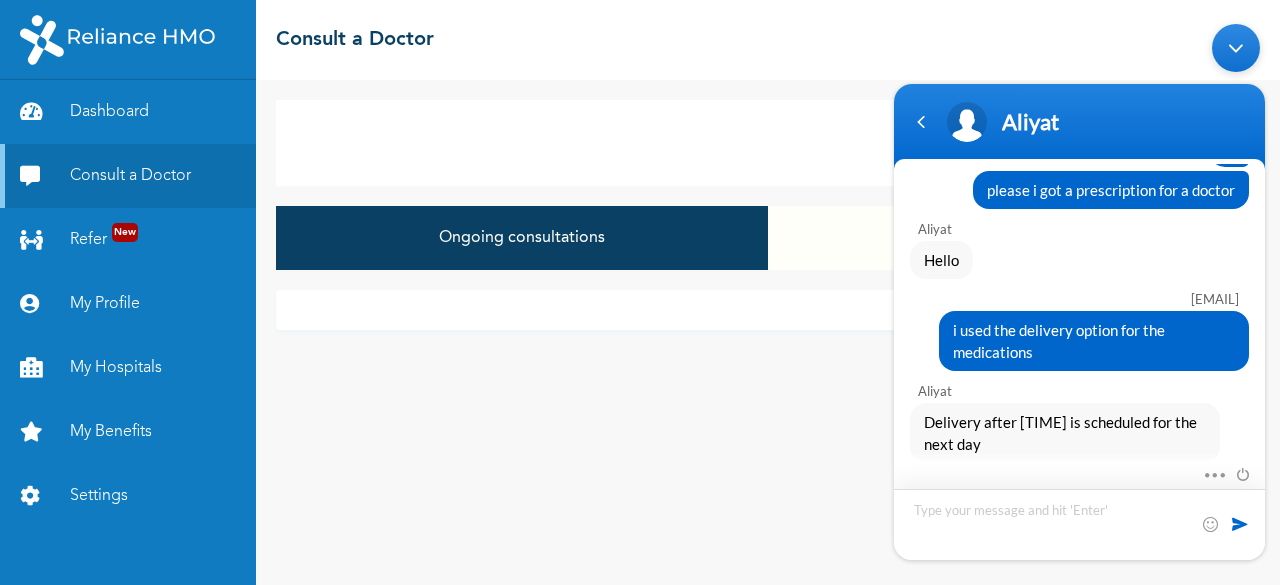 scroll, scrollTop: 1805, scrollLeft: 0, axis: vertical 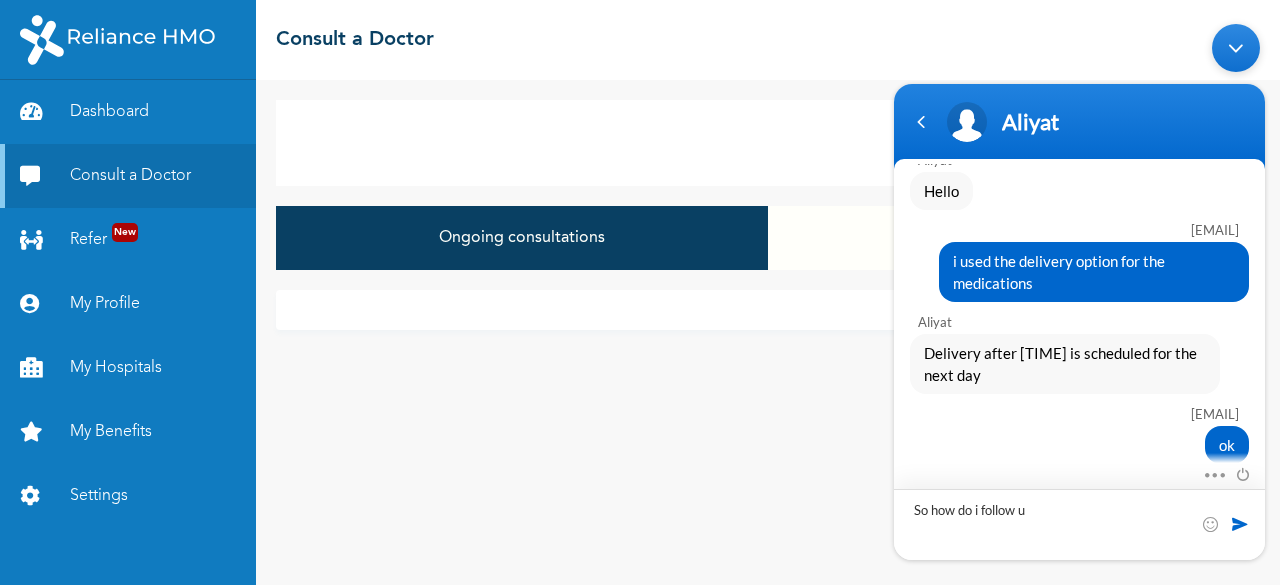 type on "So how do i follow up" 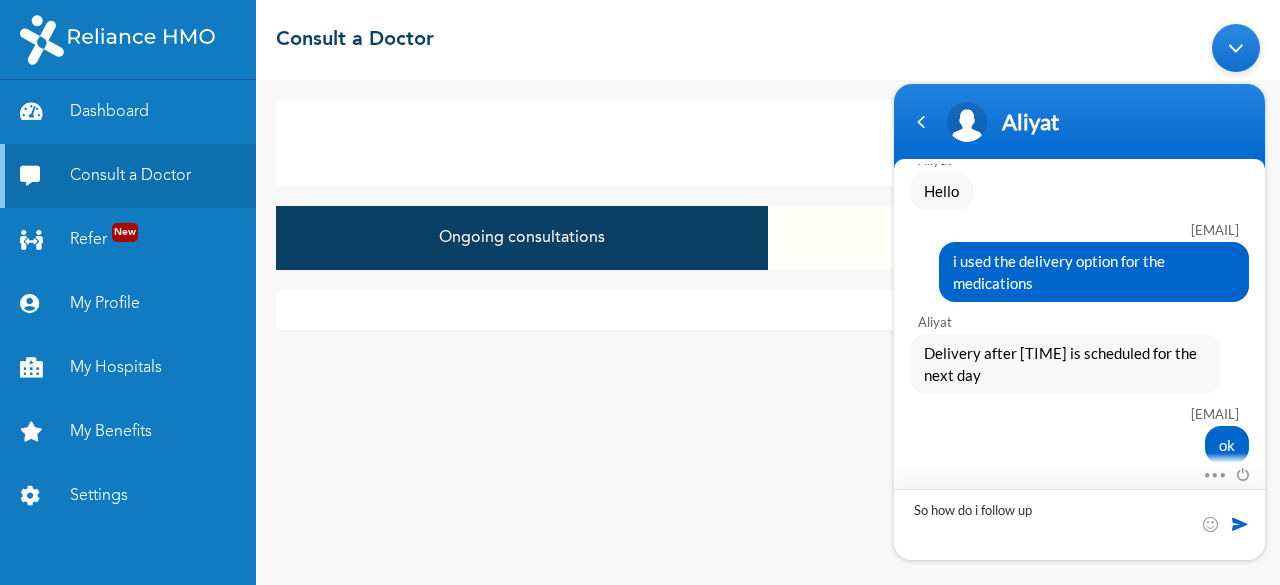type 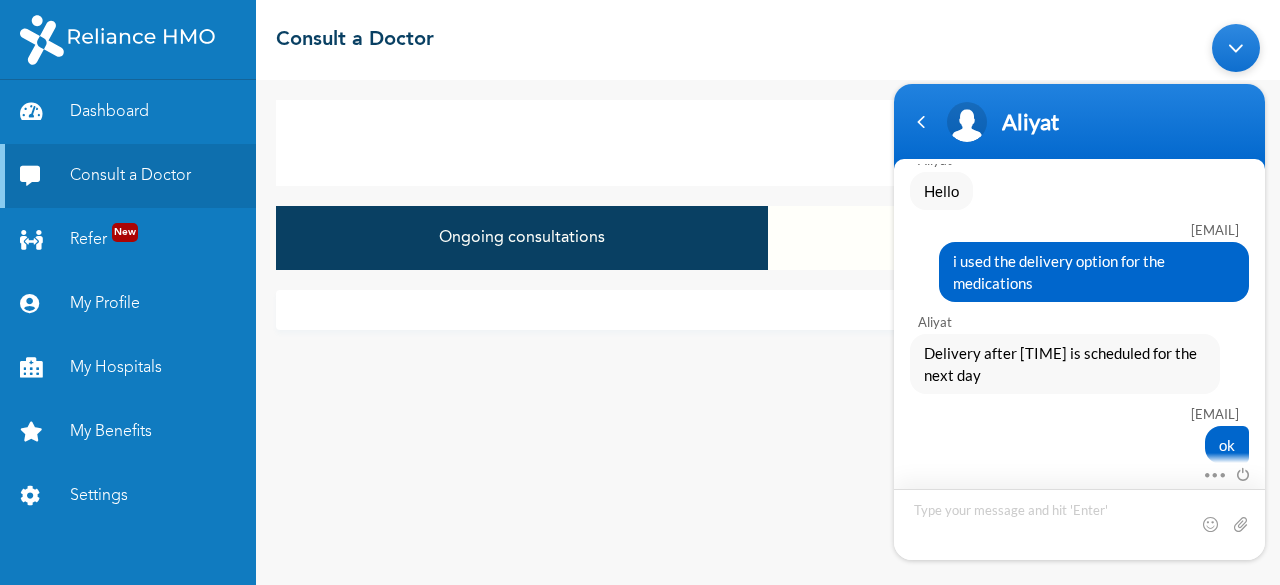 scroll, scrollTop: 1847, scrollLeft: 0, axis: vertical 